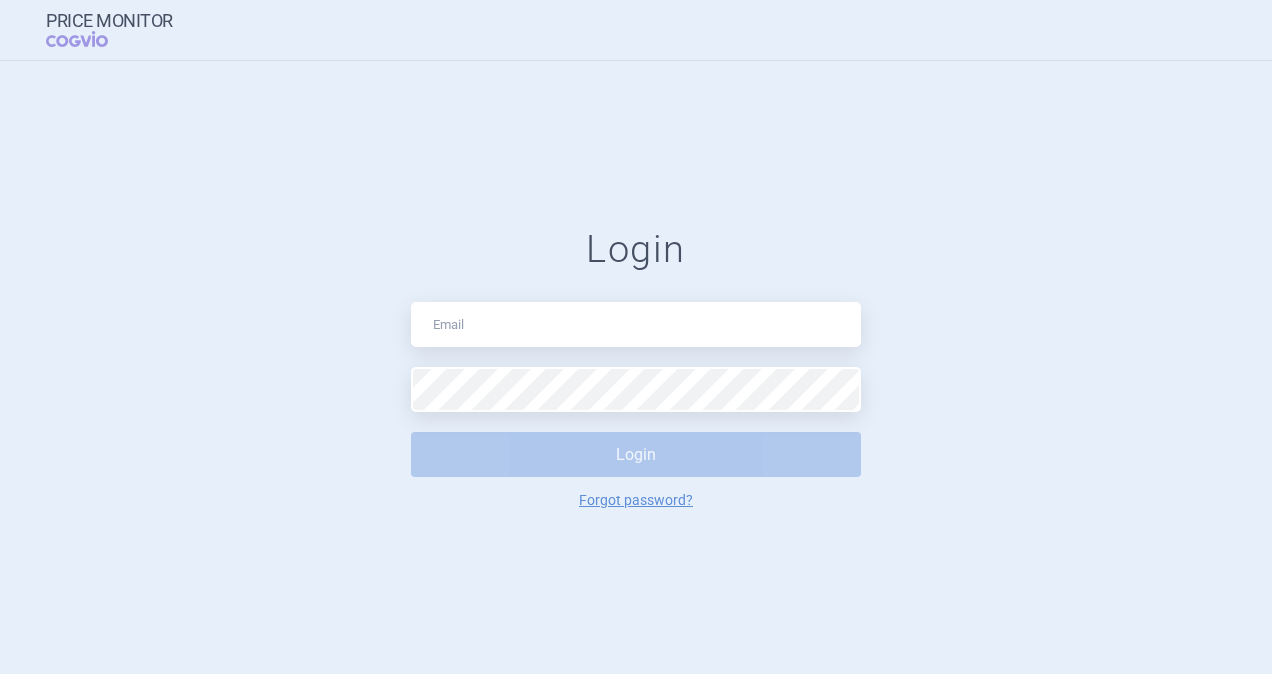 scroll, scrollTop: 0, scrollLeft: 0, axis: both 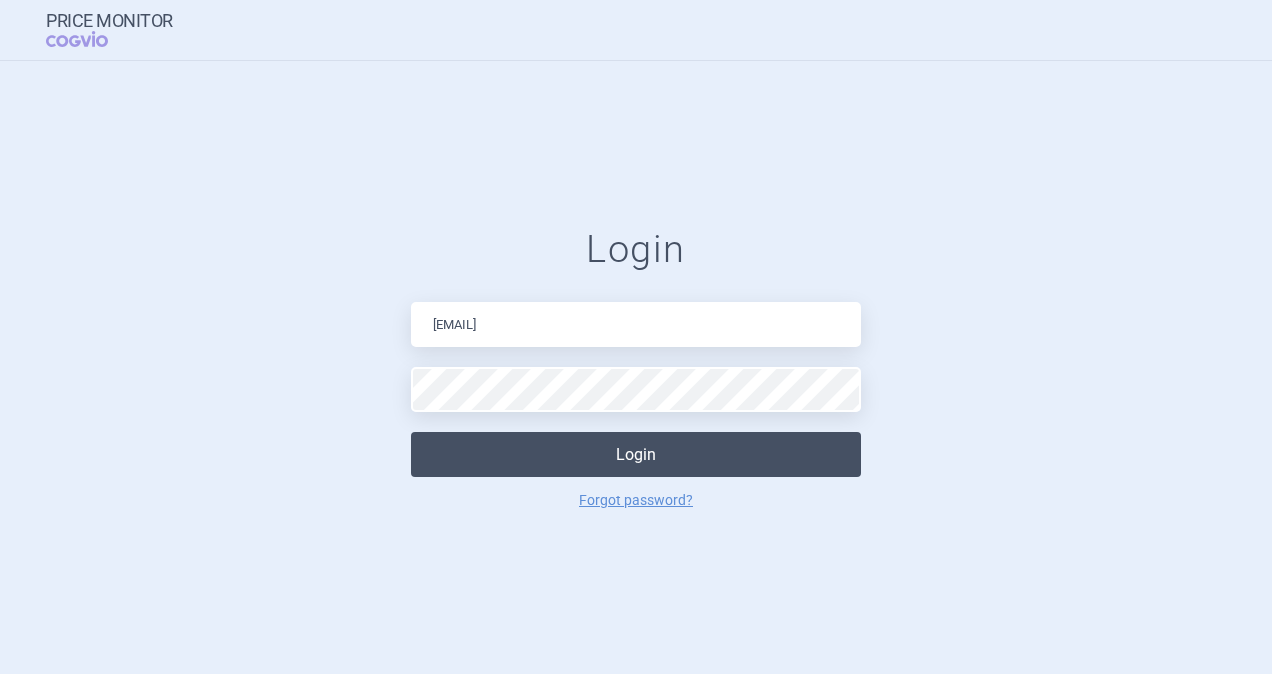 click on "Login" at bounding box center [636, 454] 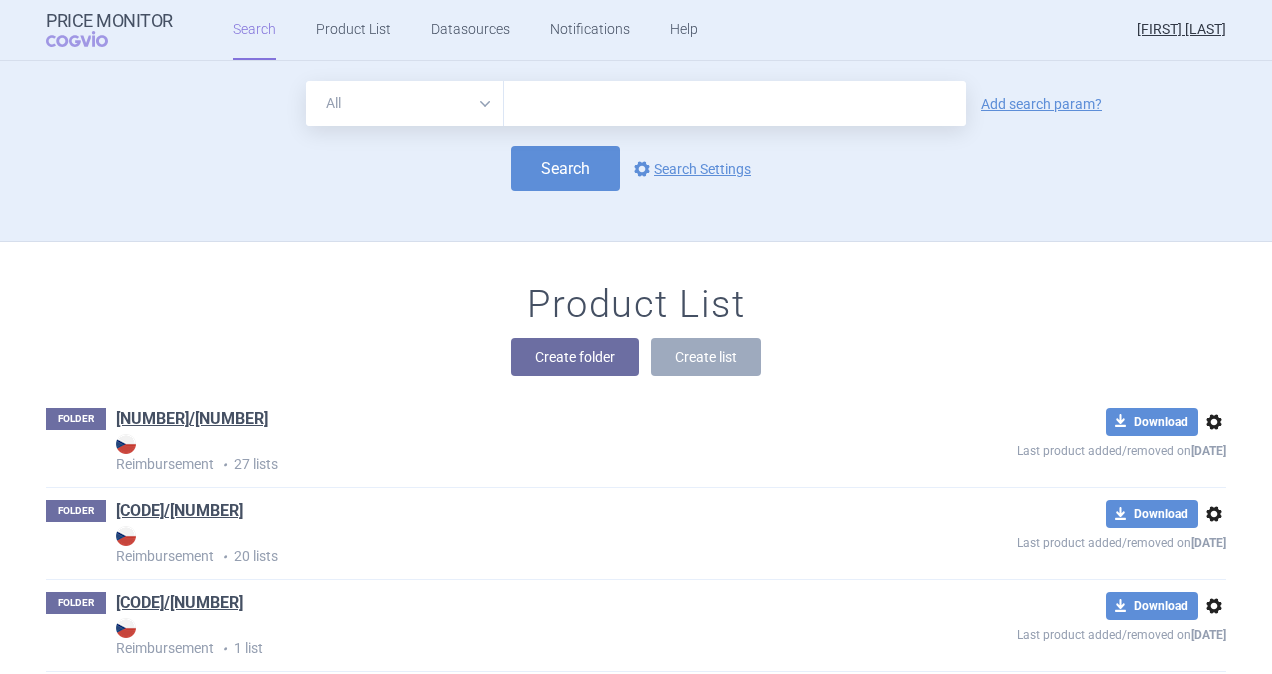 click at bounding box center (735, 103) 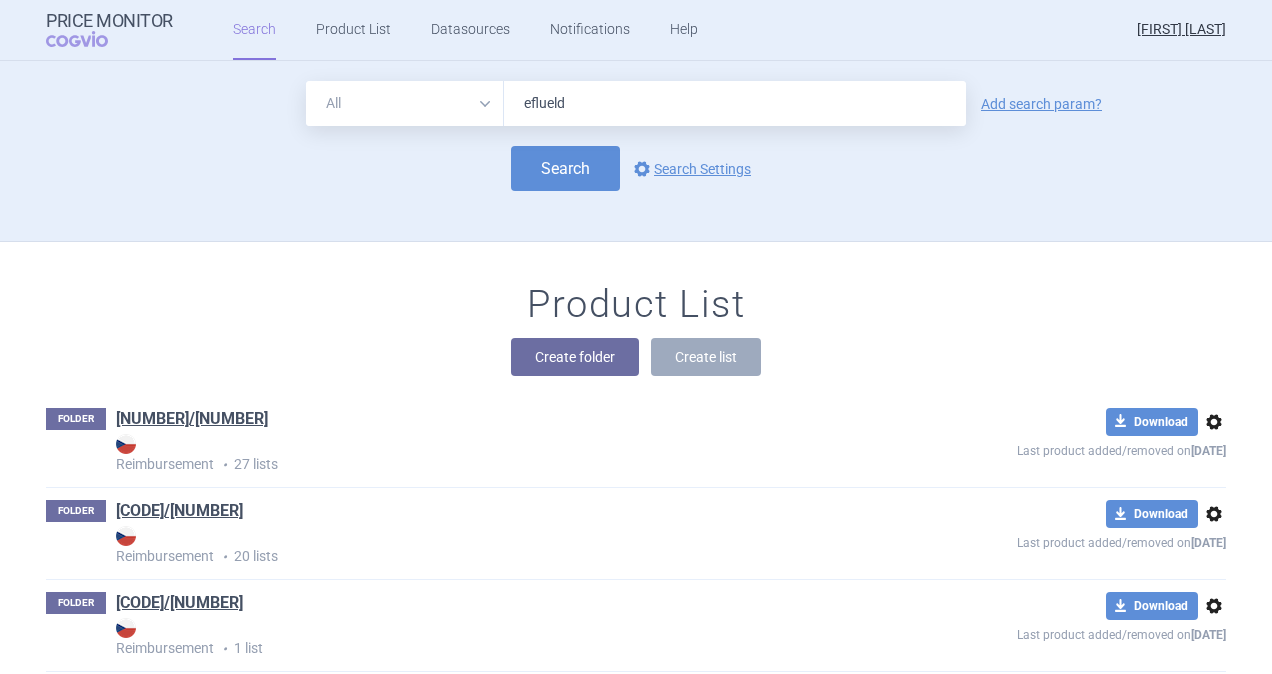 type on "efluelda" 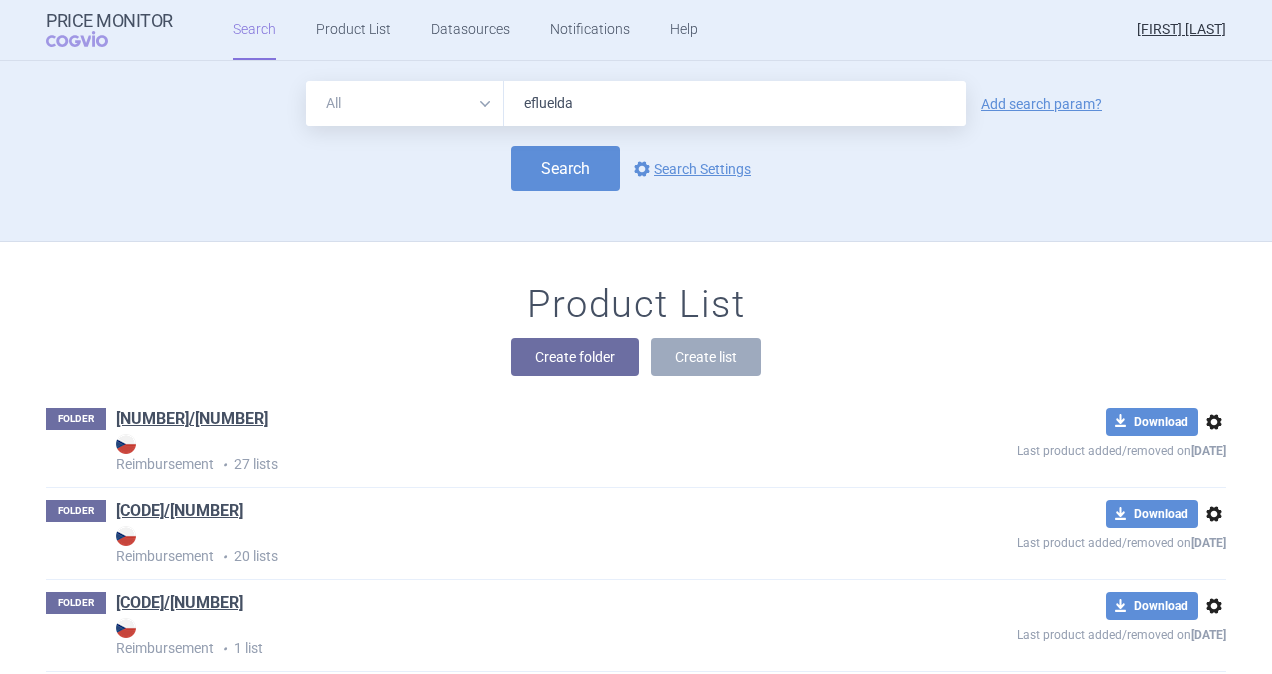 click on "Search" at bounding box center [565, 168] 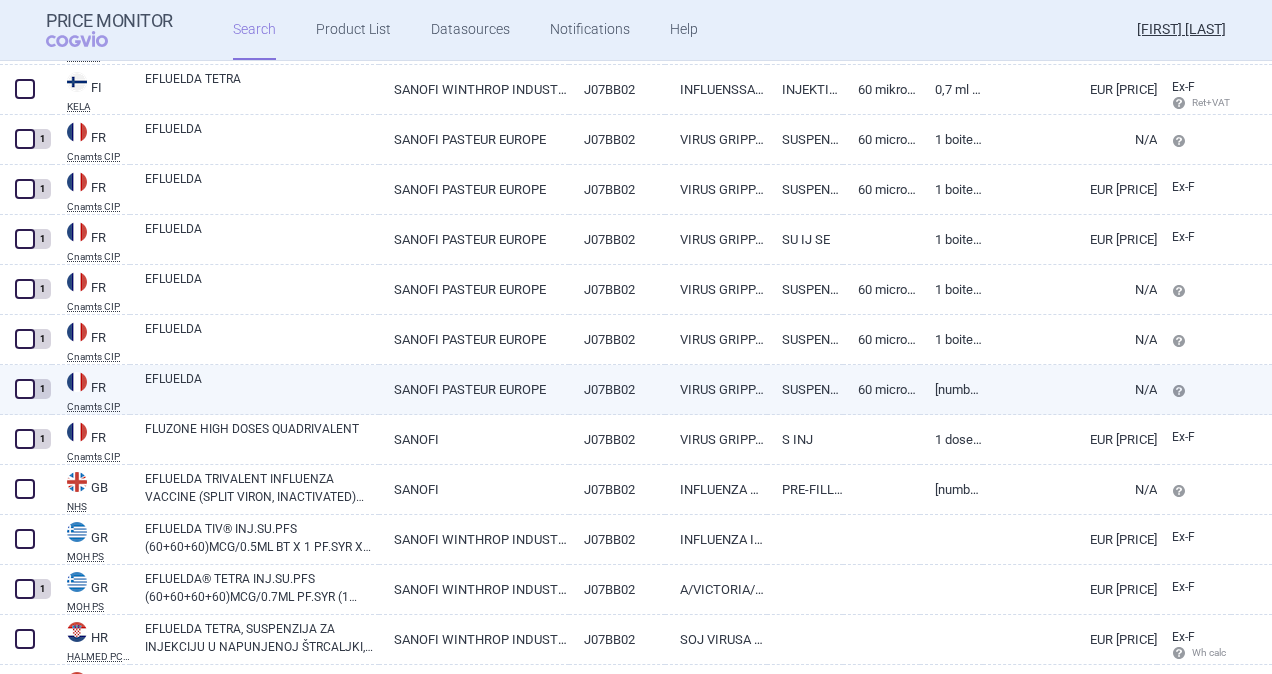 scroll, scrollTop: 1900, scrollLeft: 0, axis: vertical 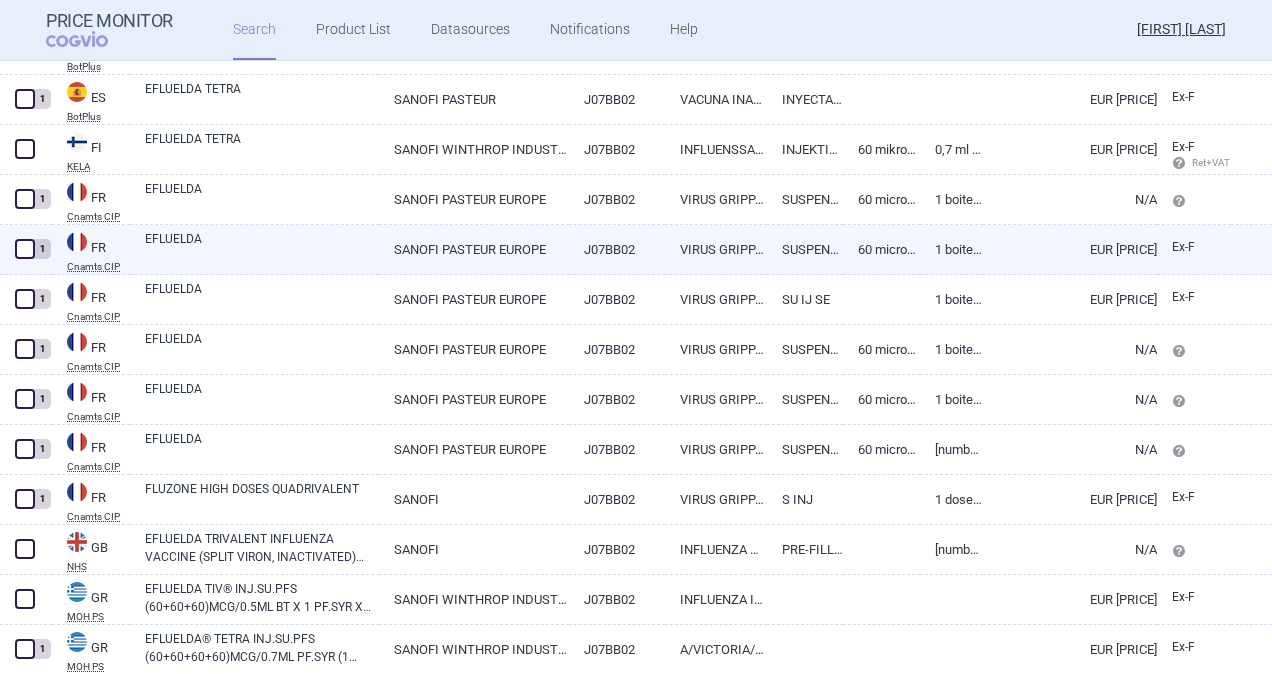 click on "EUR [PRICE]" at bounding box center (1070, 249) 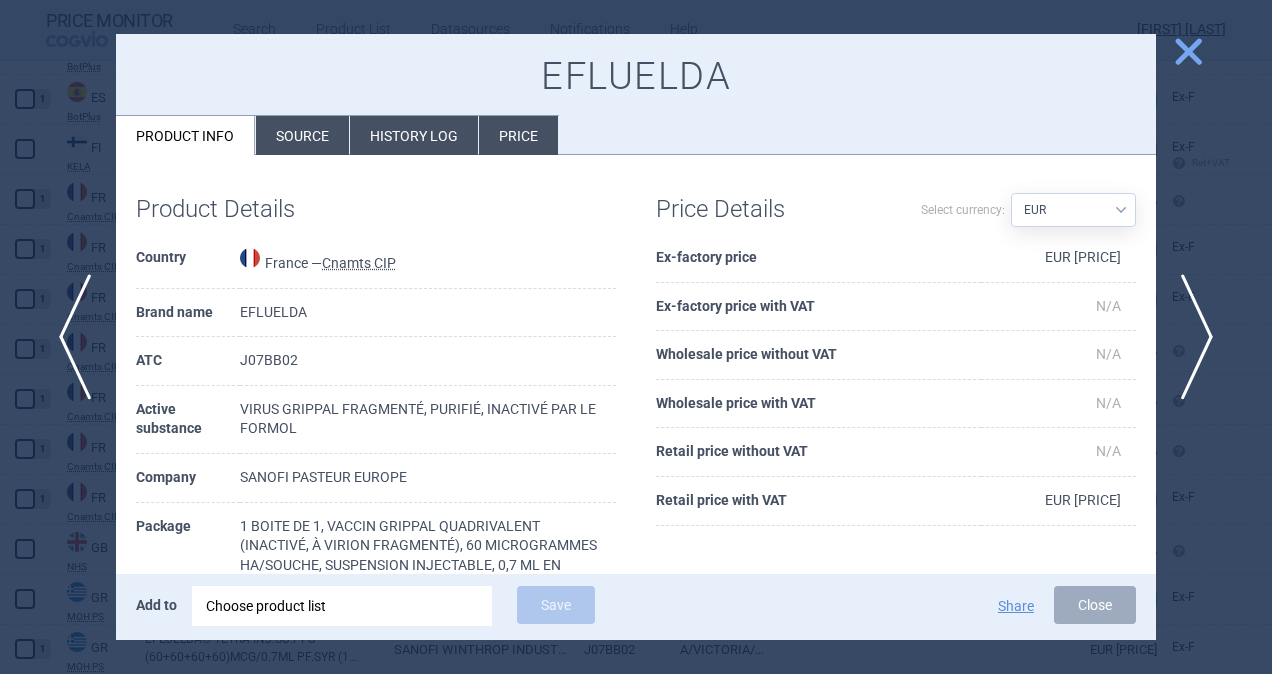 click on "History log" at bounding box center [414, 135] 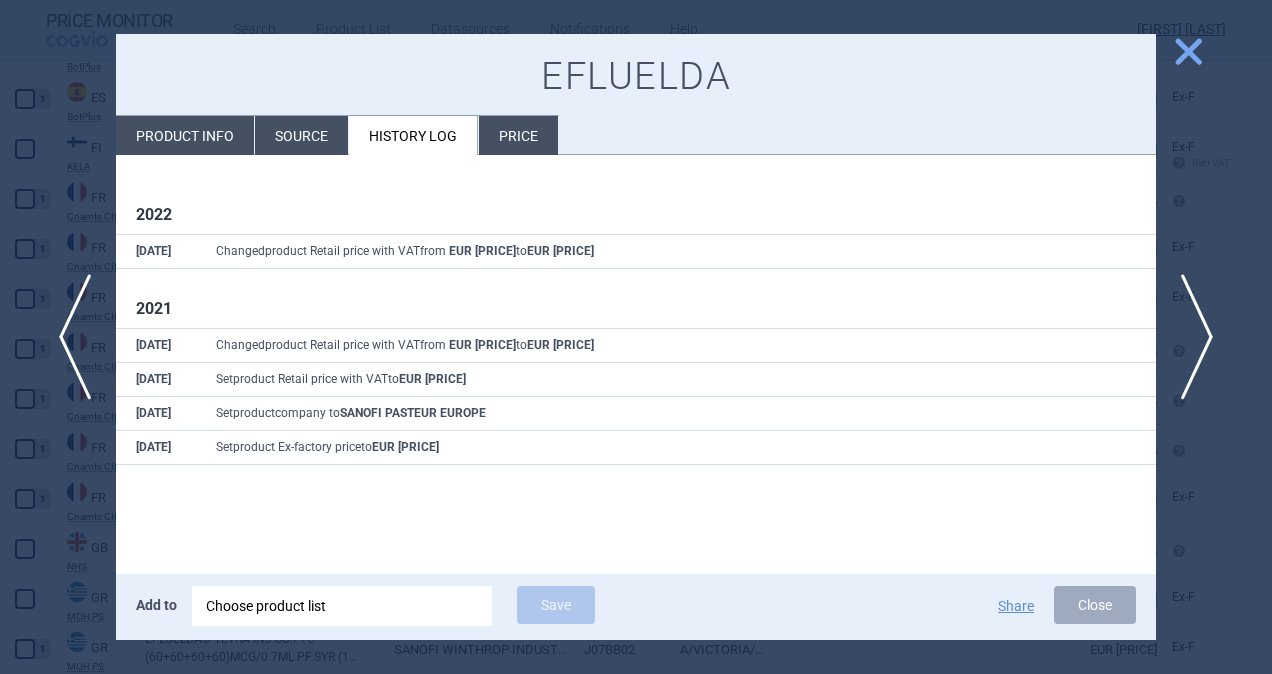 click on "Source" at bounding box center [301, 135] 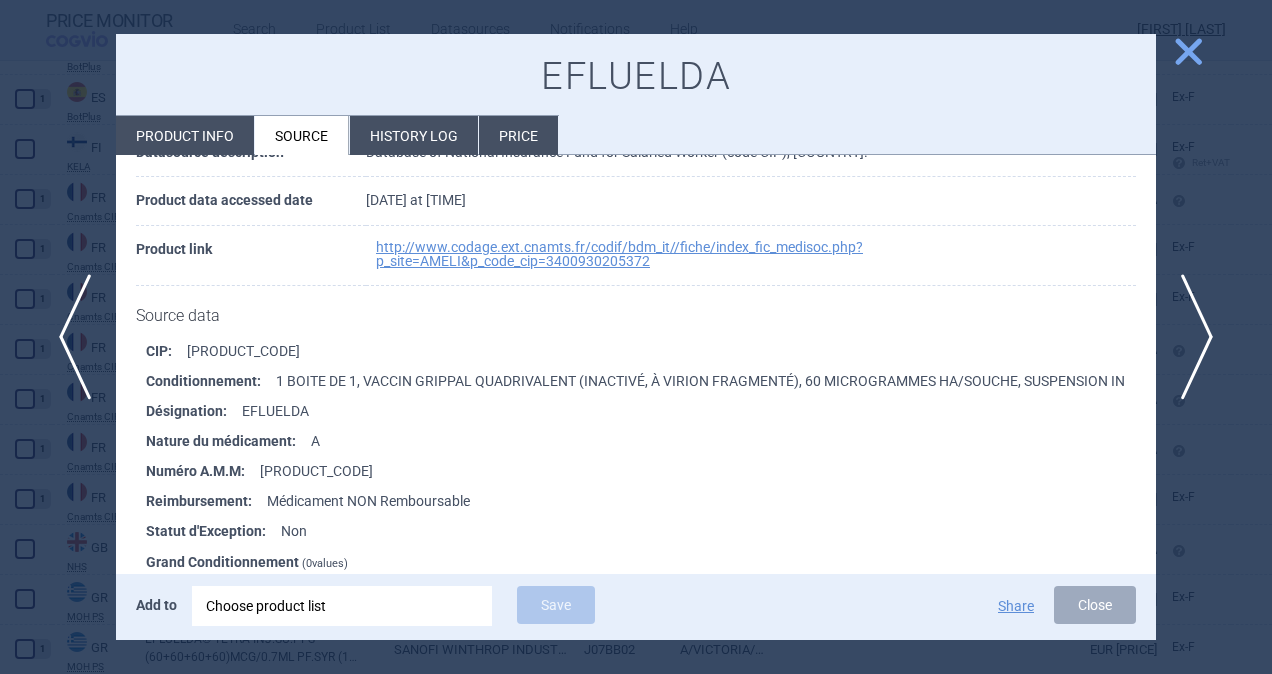 scroll, scrollTop: 400, scrollLeft: 0, axis: vertical 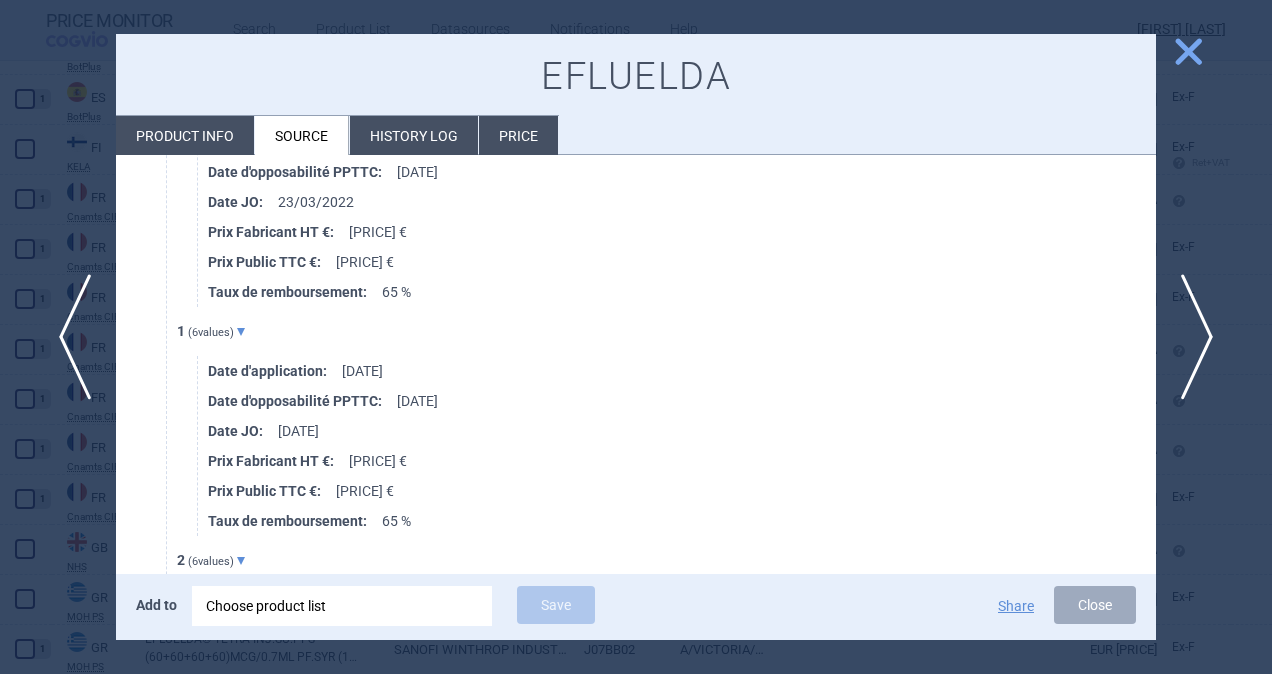 click on "Product info" at bounding box center [185, 135] 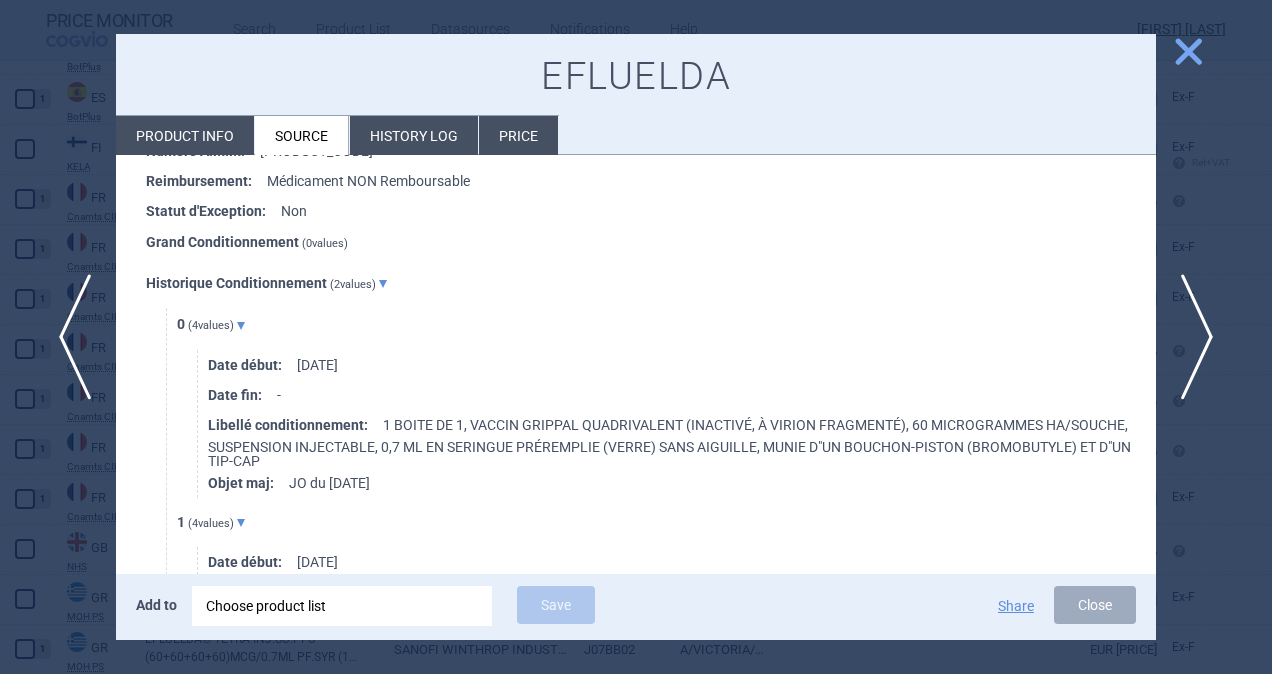select on "EUR" 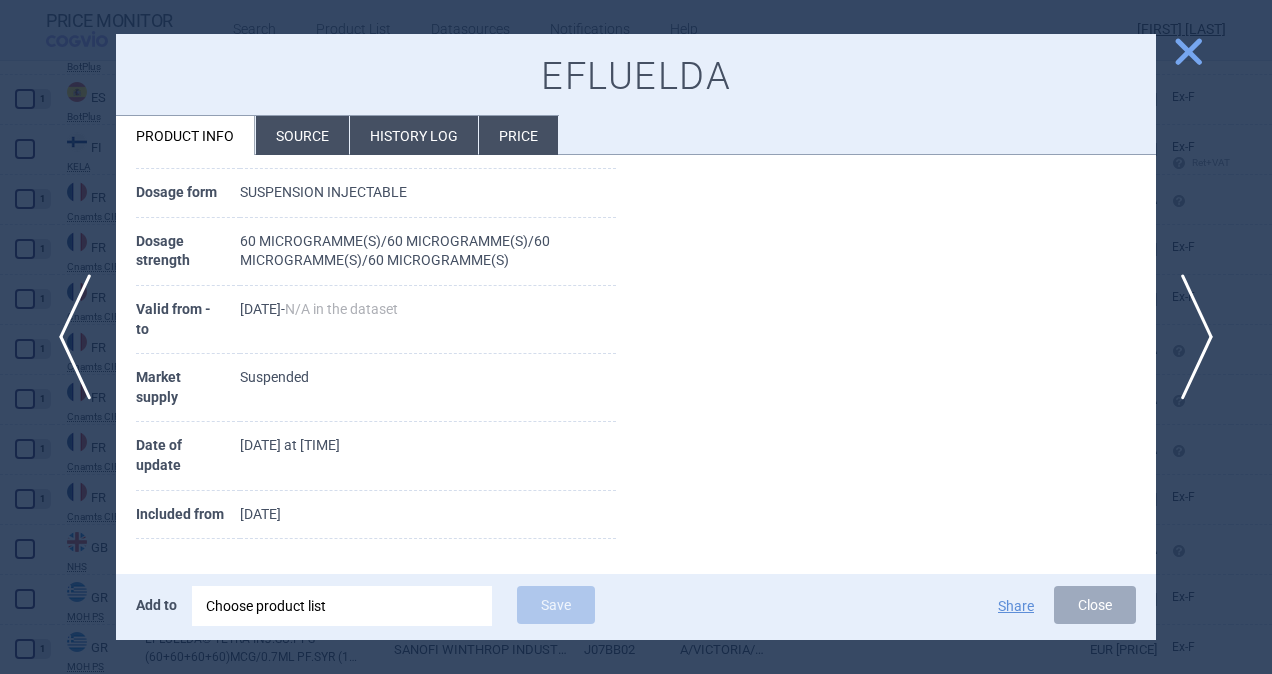 click on "Price" at bounding box center [518, 135] 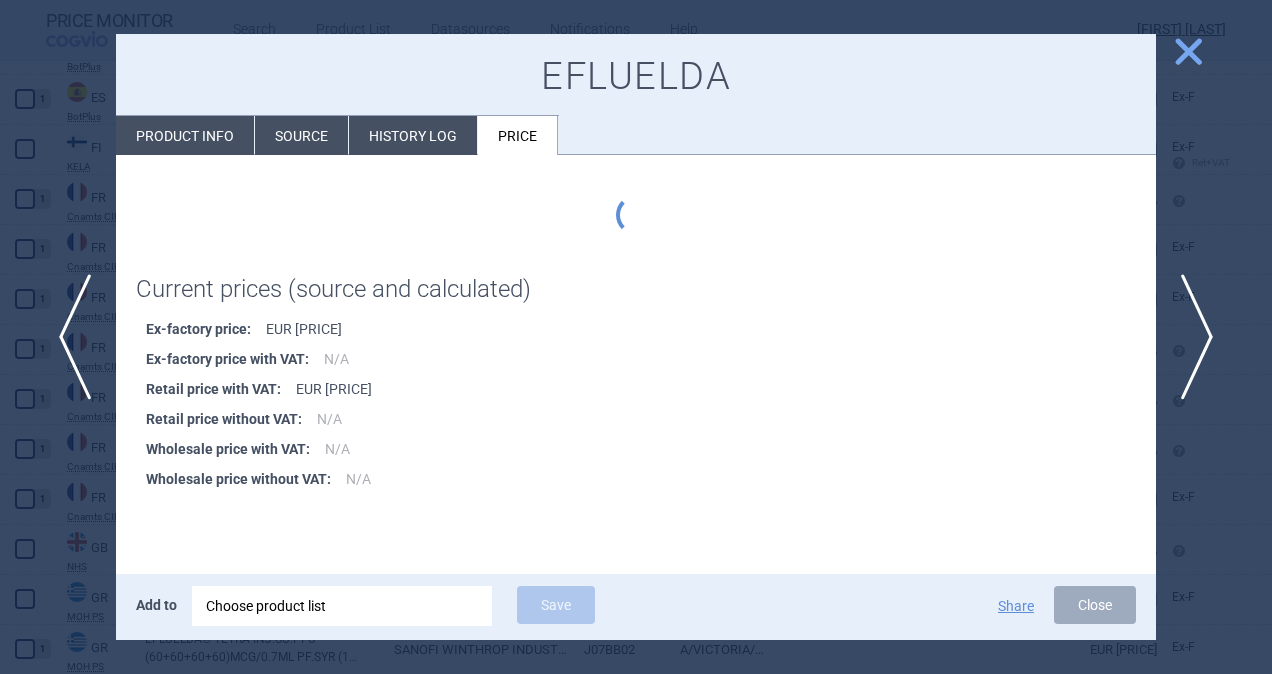 scroll, scrollTop: 0, scrollLeft: 0, axis: both 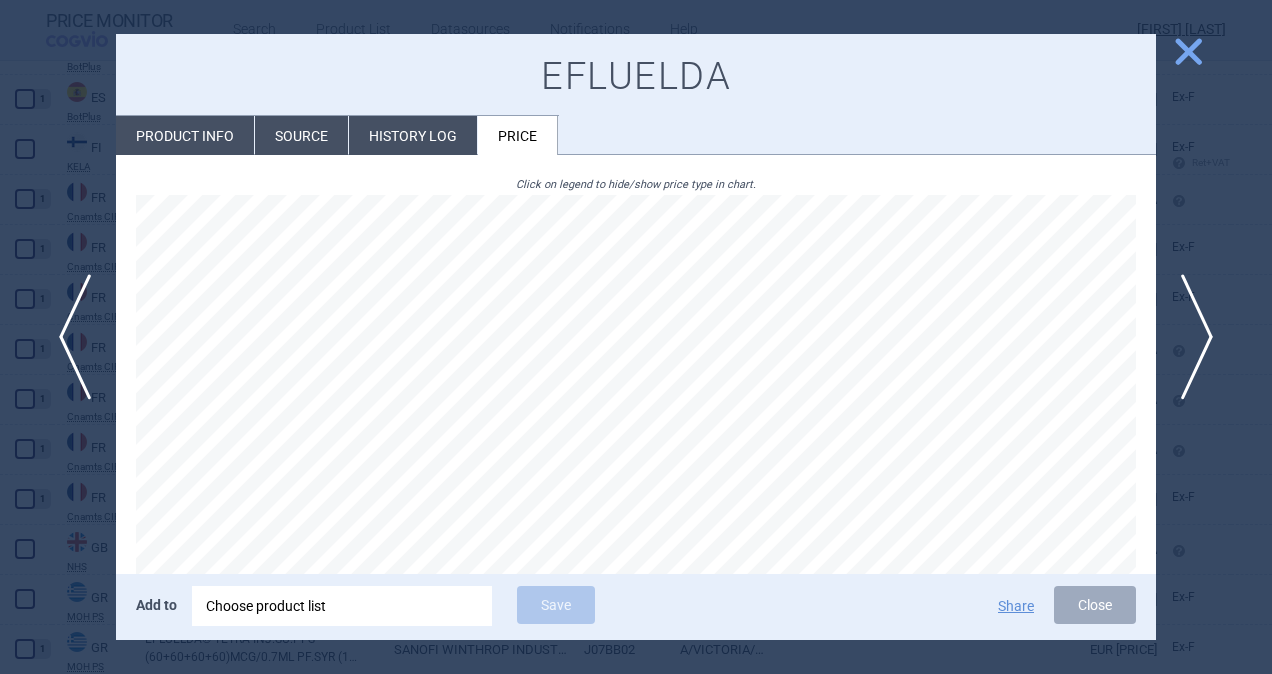 click on "History log" at bounding box center (413, 135) 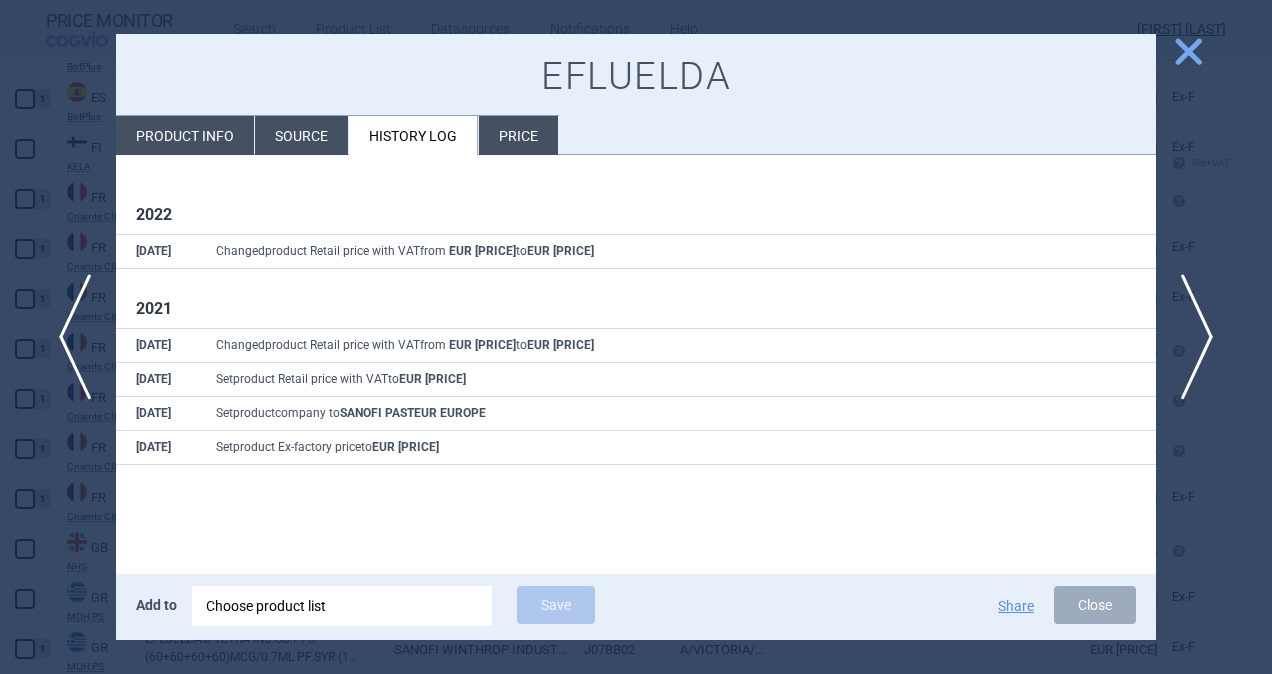 click on "Source" at bounding box center (301, 135) 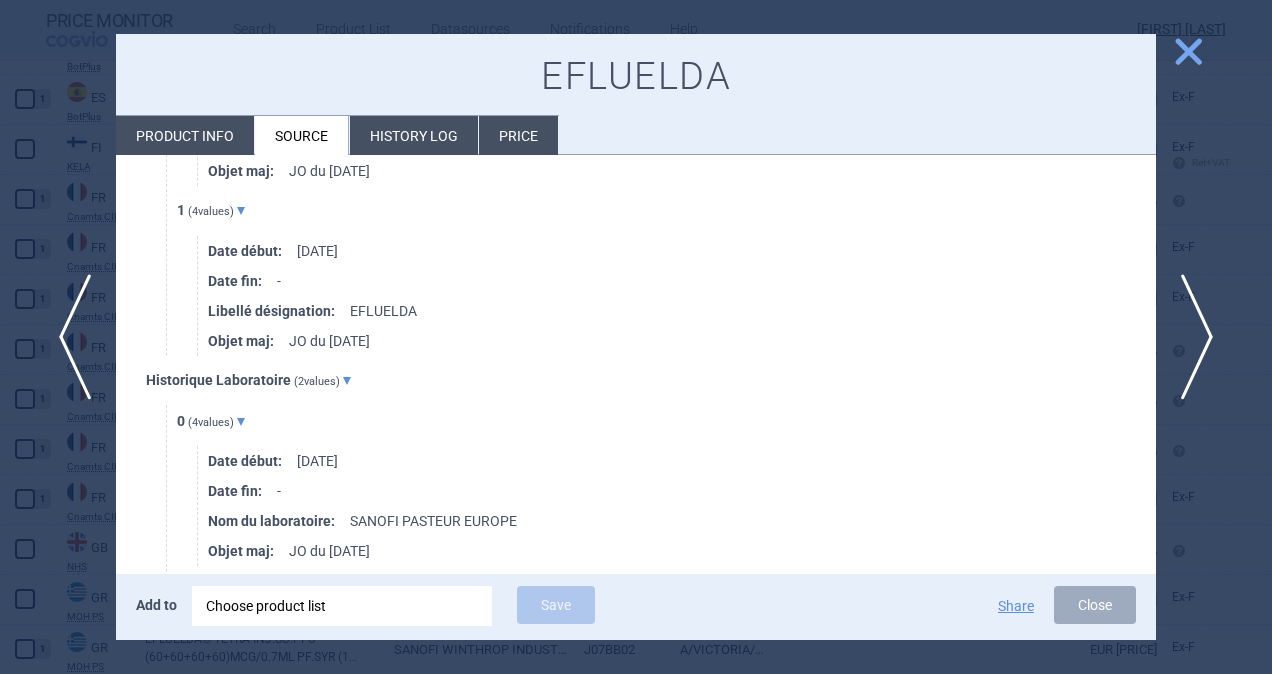 click on "Product info" at bounding box center [185, 135] 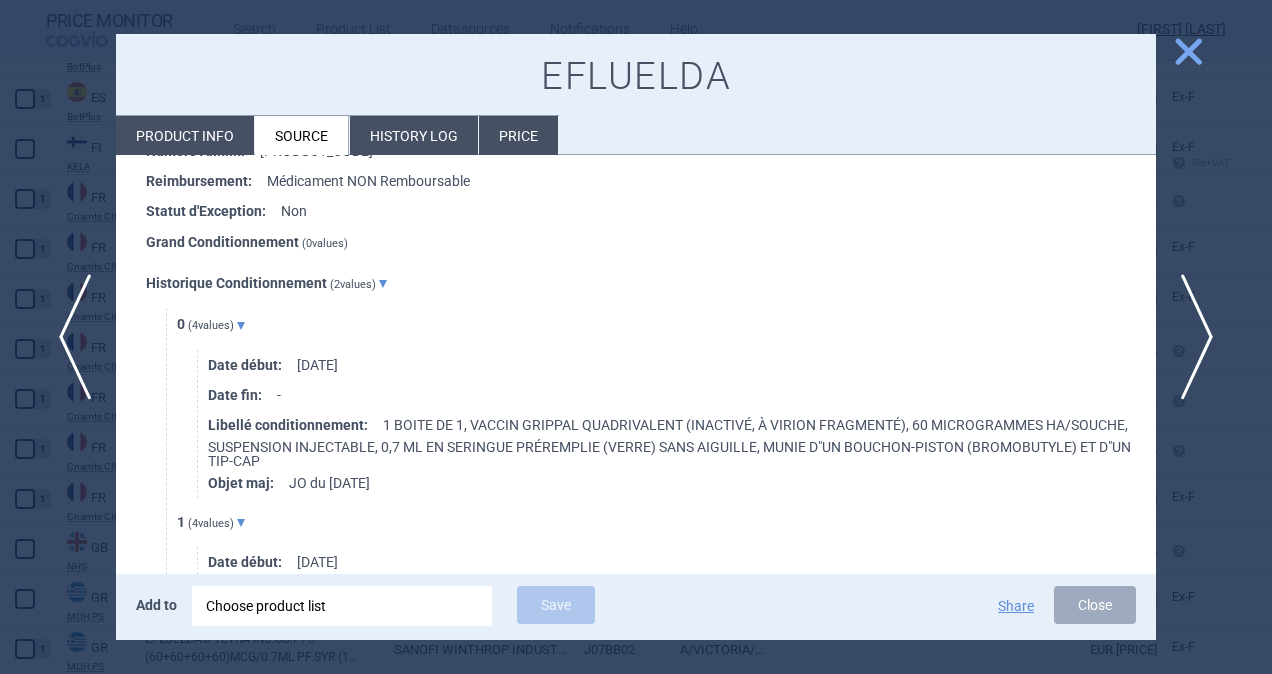 select on "EUR" 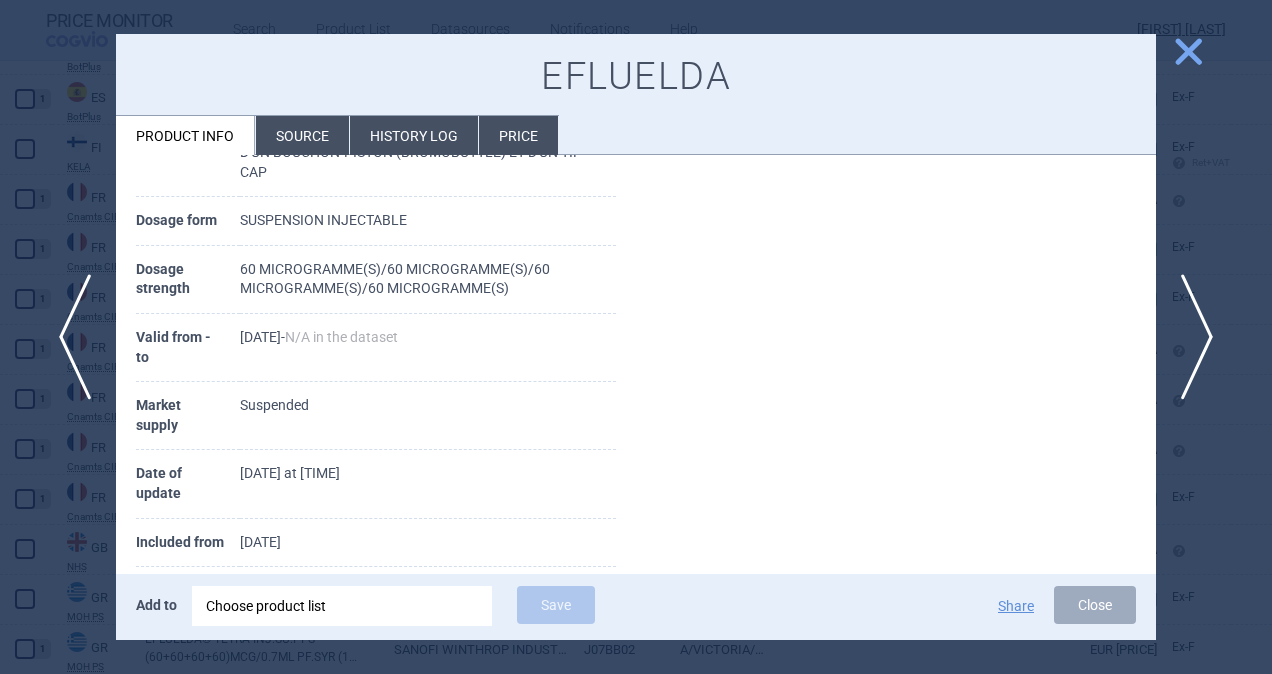 scroll, scrollTop: 480, scrollLeft: 0, axis: vertical 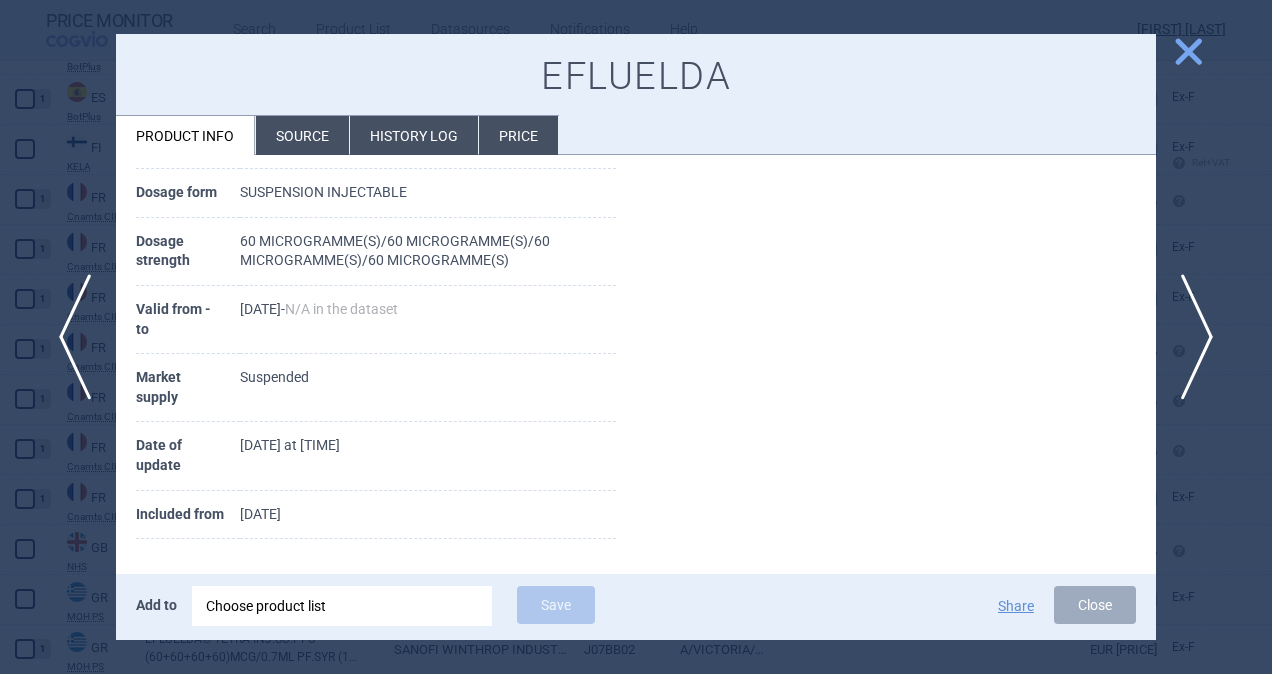 drag, startPoint x: 242, startPoint y: 448, endPoint x: 388, endPoint y: 450, distance: 146.0137 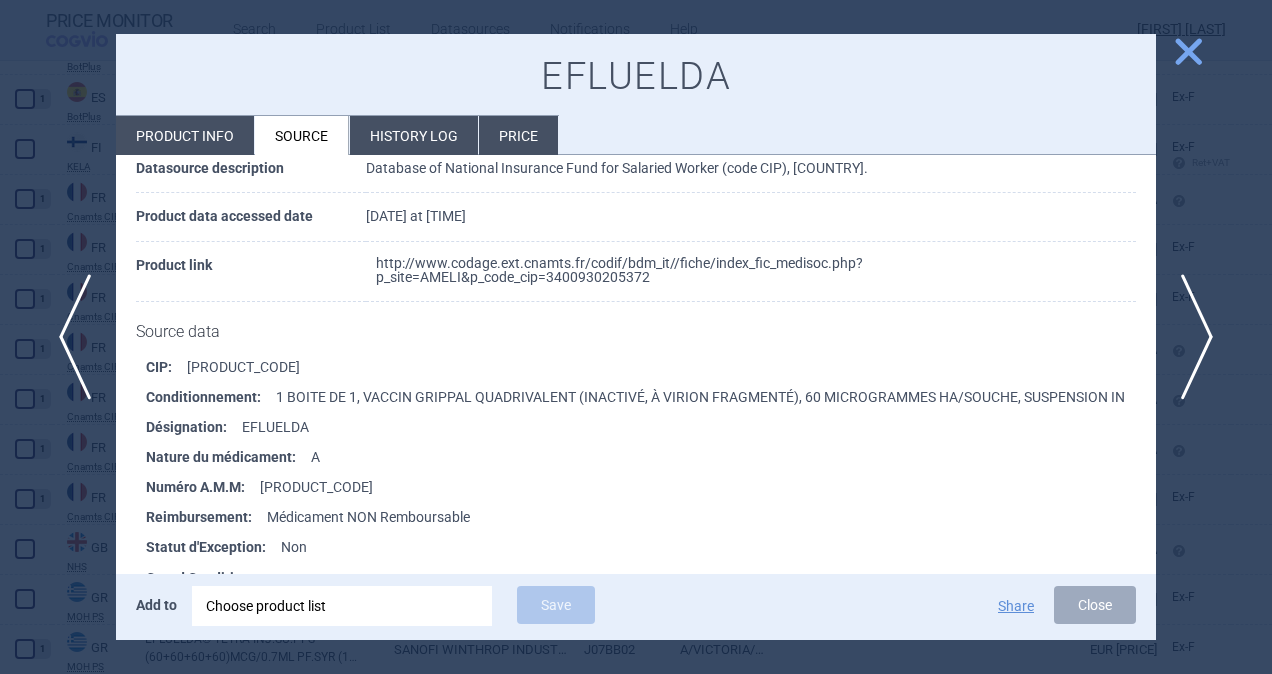 scroll, scrollTop: 0, scrollLeft: 0, axis: both 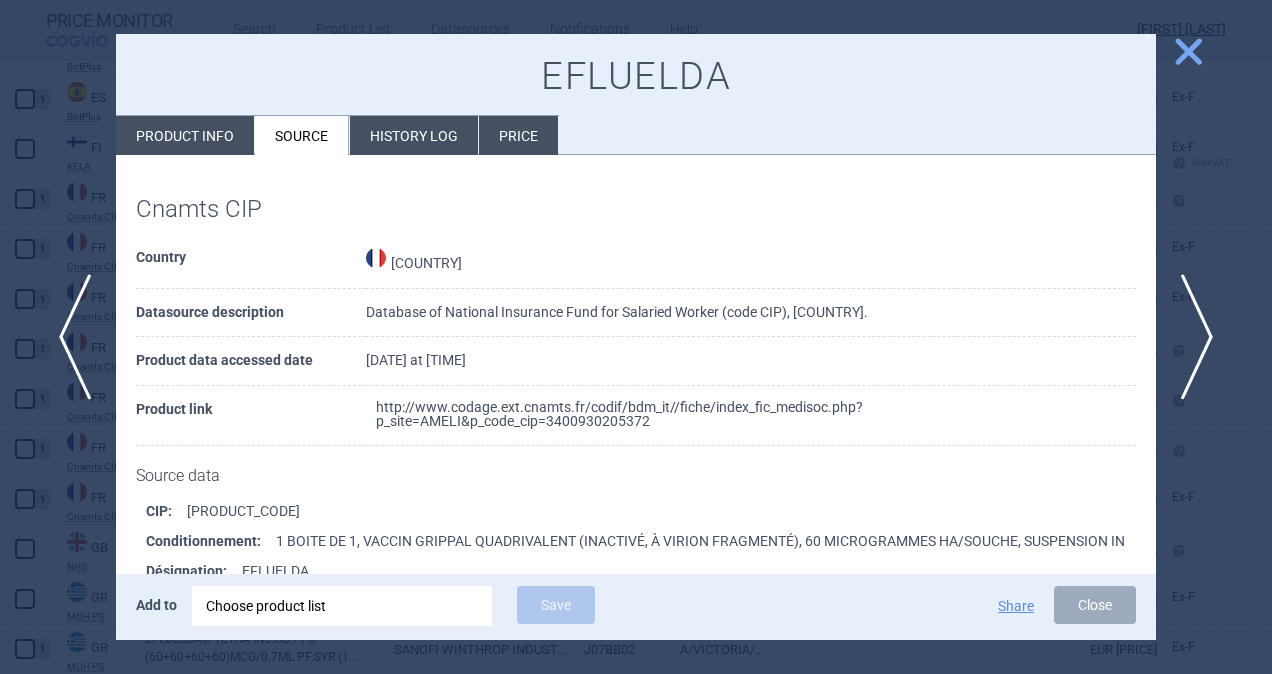 click on "http://www.codage.ext.cnamts.fr/codif/bdm_it//fiche/index_fic_medisoc.php?p_site=AMELI&p_code_cip=3400930205372" at bounding box center [743, 414] 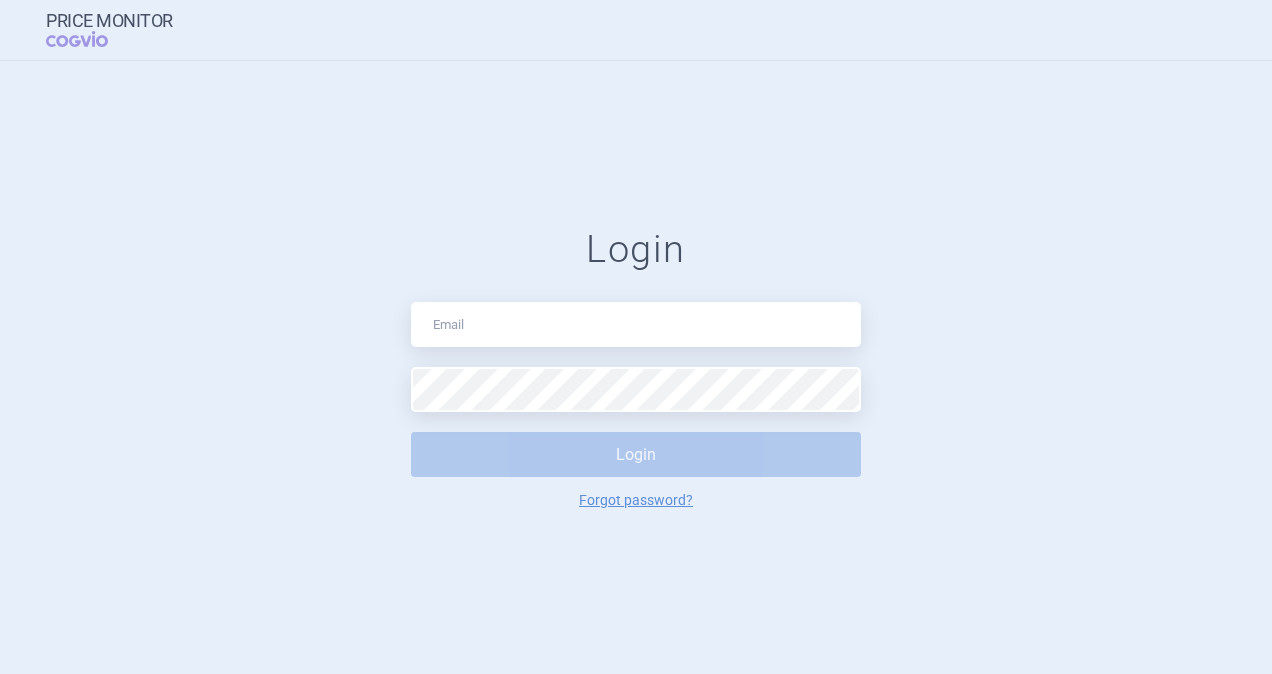 click at bounding box center [636, 324] 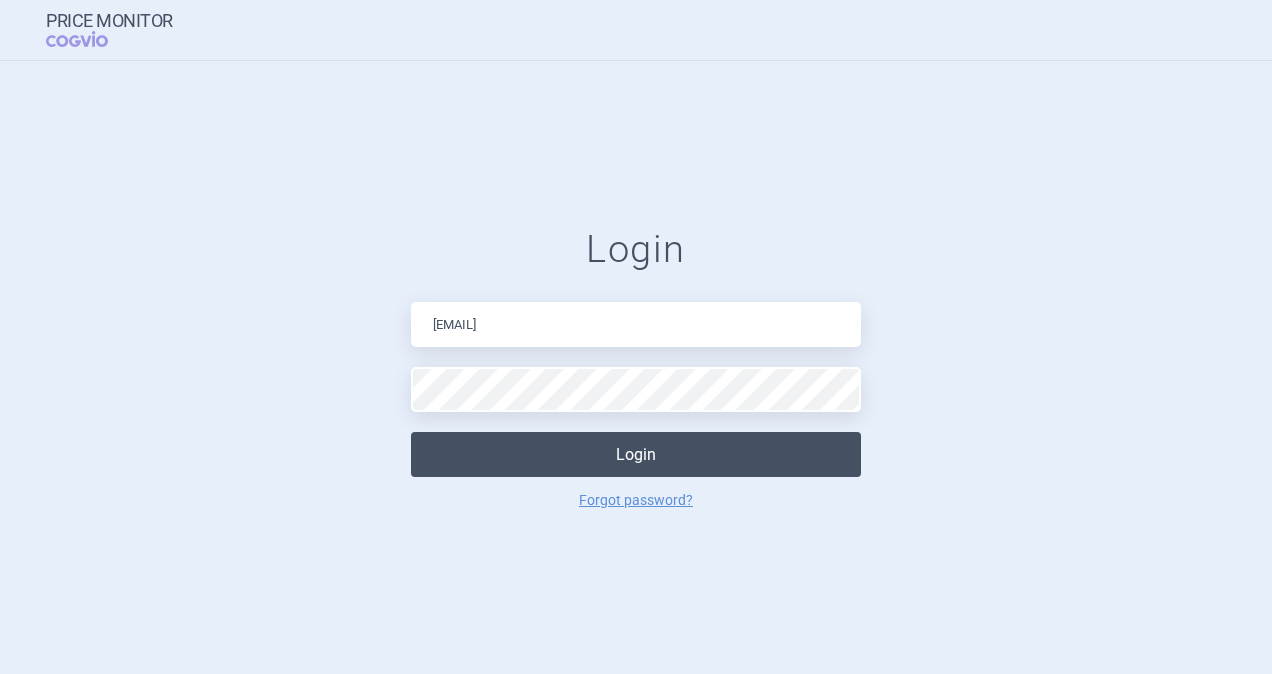 click on "Login" at bounding box center (636, 454) 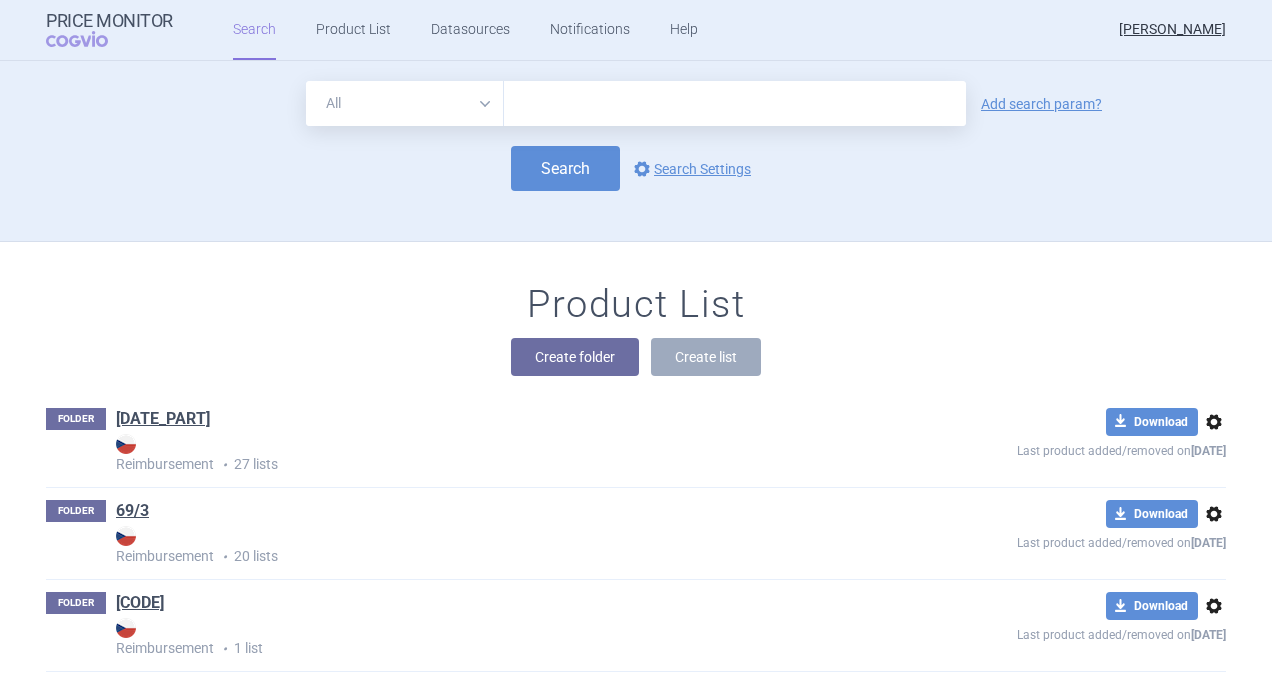 click at bounding box center (735, 103) 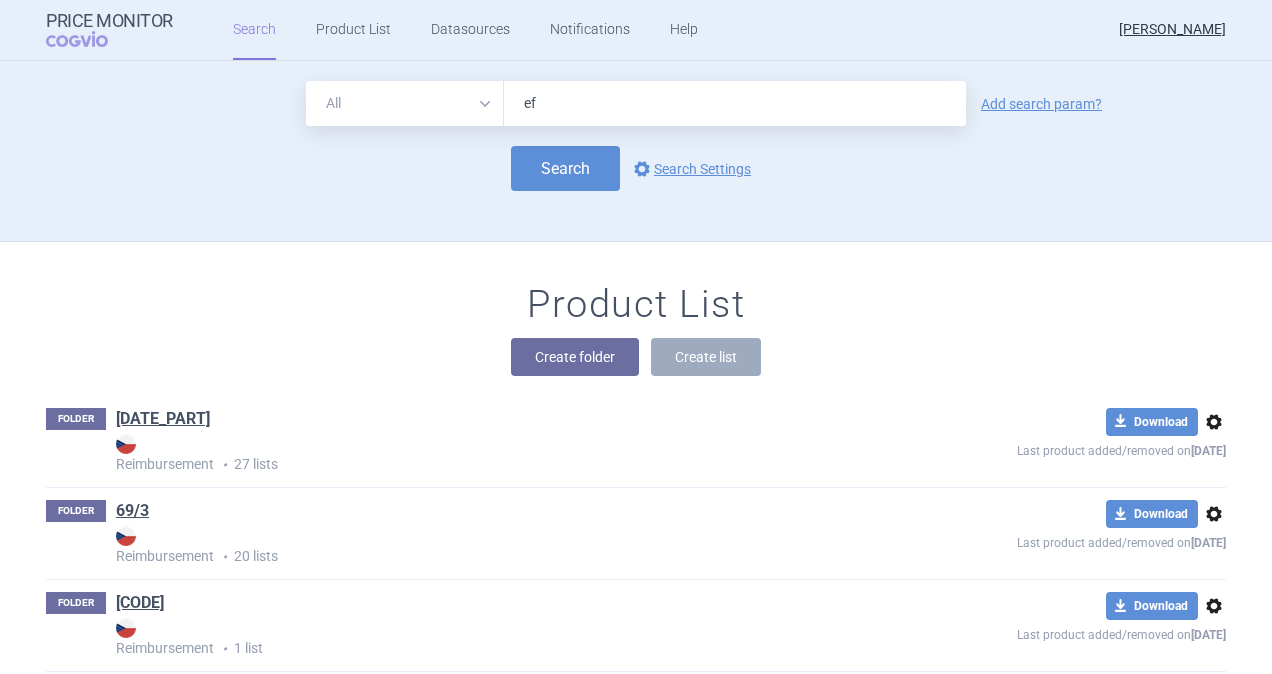 type on "efluelda" 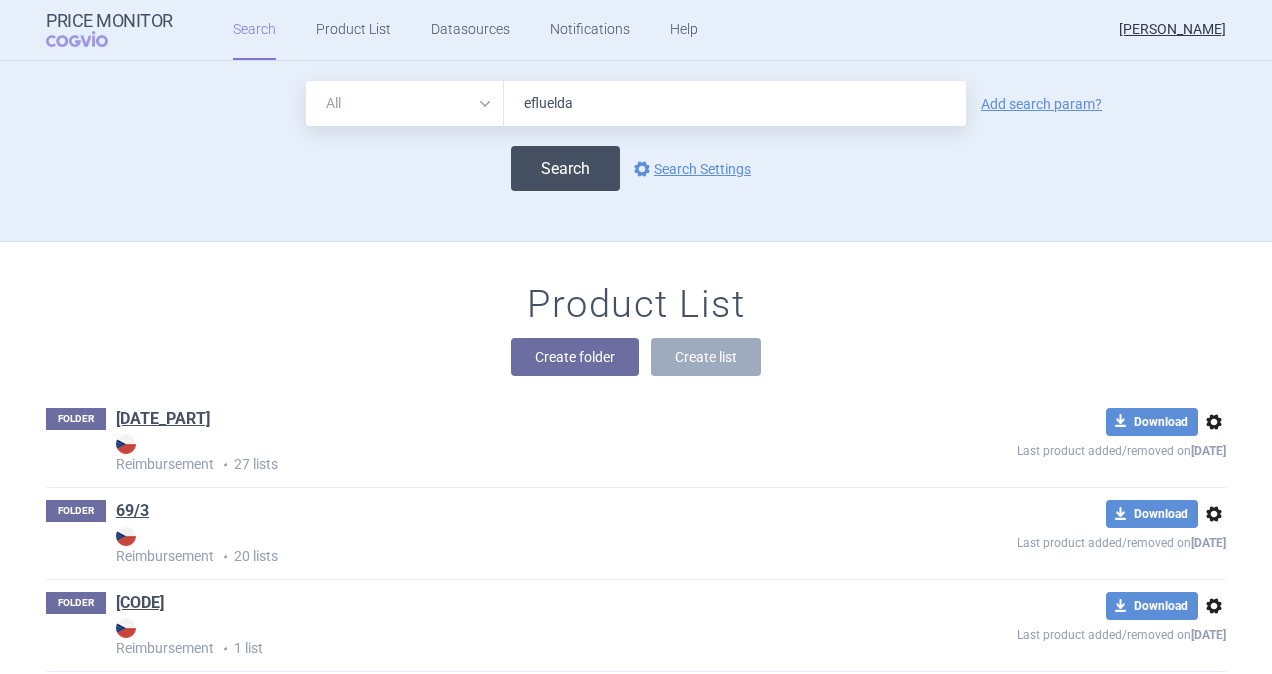 click on "Search" at bounding box center (565, 168) 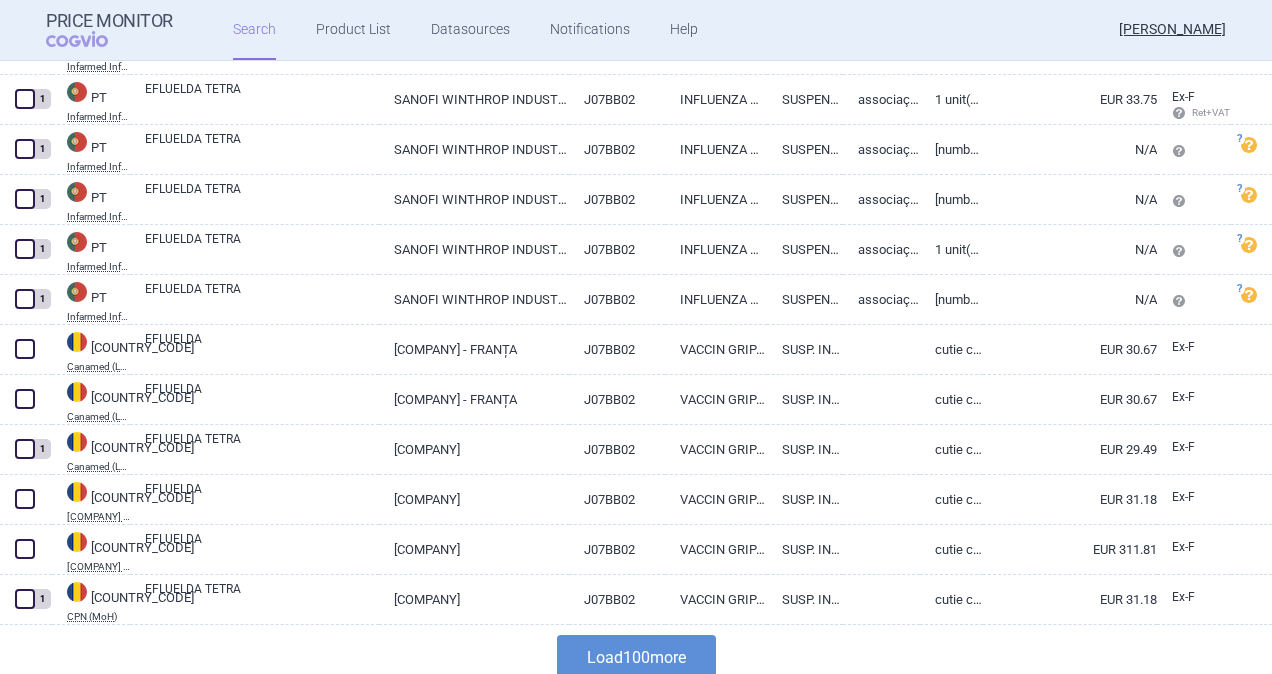 scroll, scrollTop: 4806, scrollLeft: 0, axis: vertical 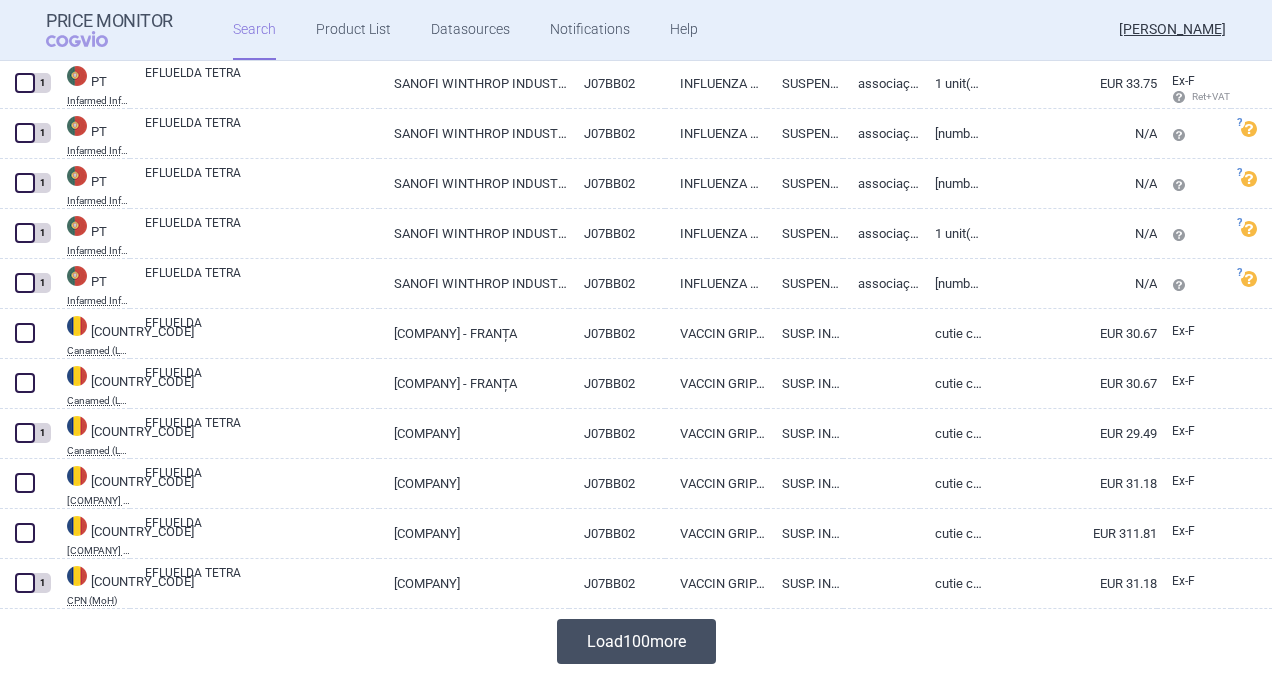 click on "Load  100  more" at bounding box center (636, 641) 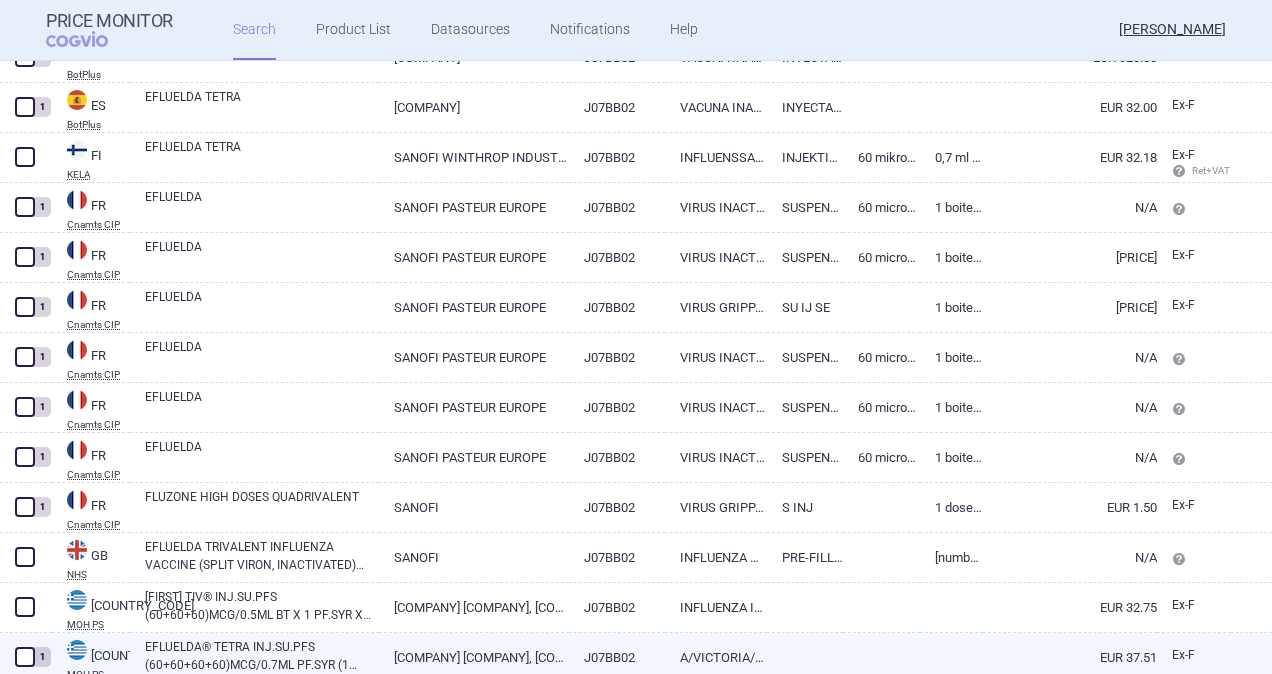 scroll, scrollTop: 1906, scrollLeft: 0, axis: vertical 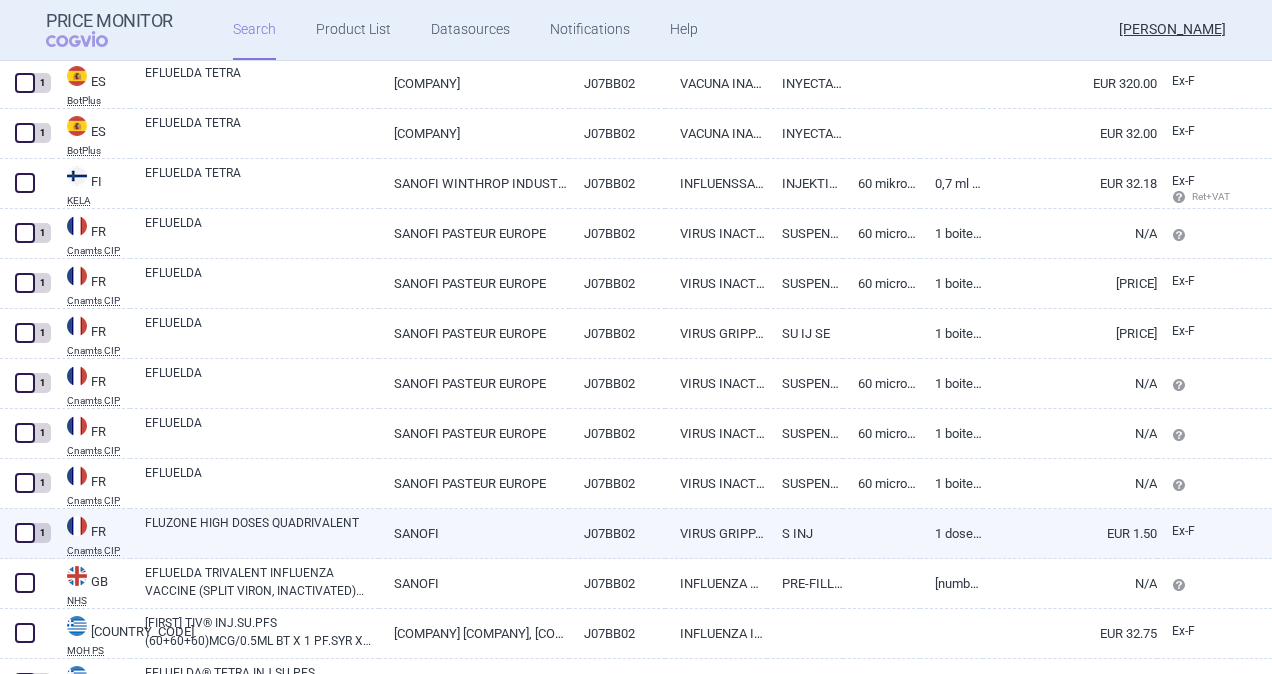 click on "FLUZONE HIGH DOSES QUADRIVALENT" at bounding box center (262, 532) 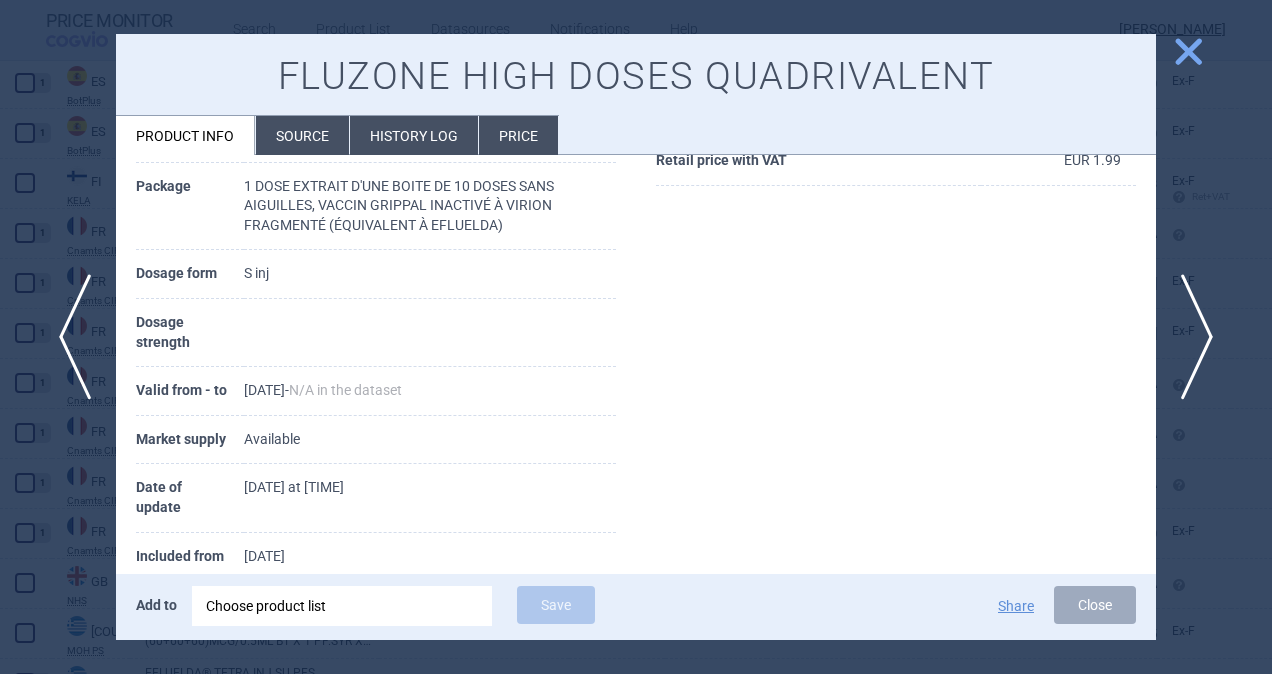 scroll, scrollTop: 362, scrollLeft: 0, axis: vertical 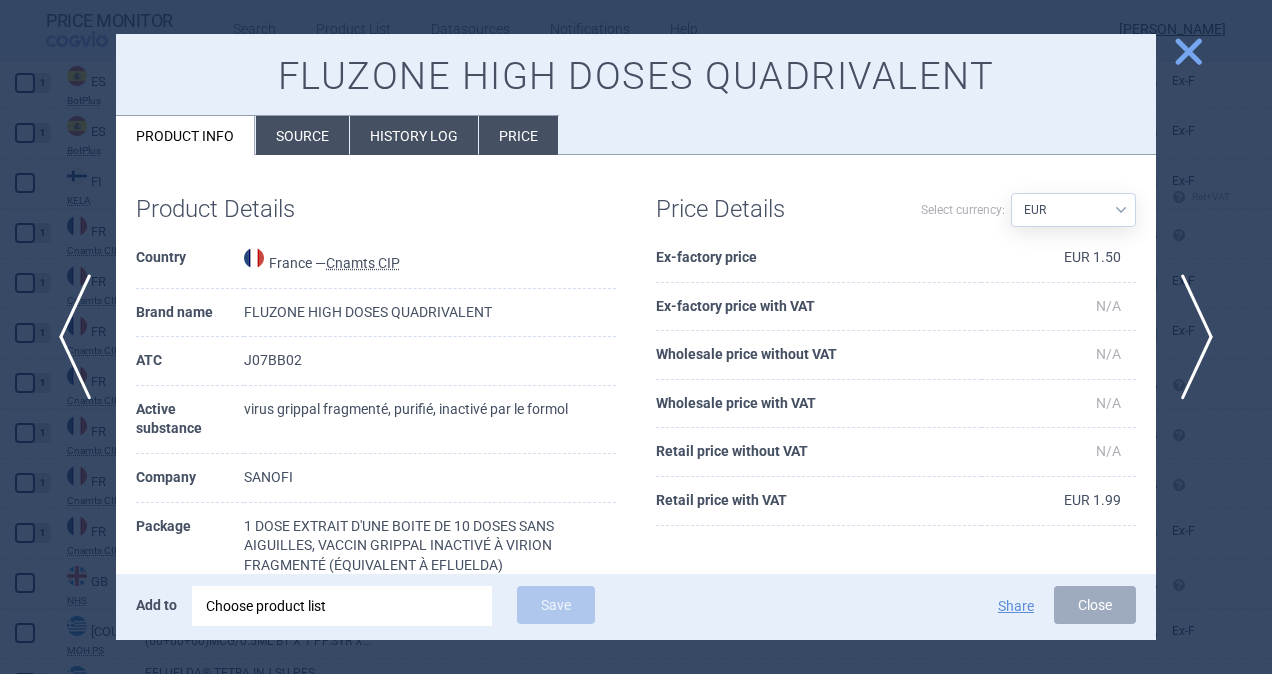 click on "Source" at bounding box center [302, 135] 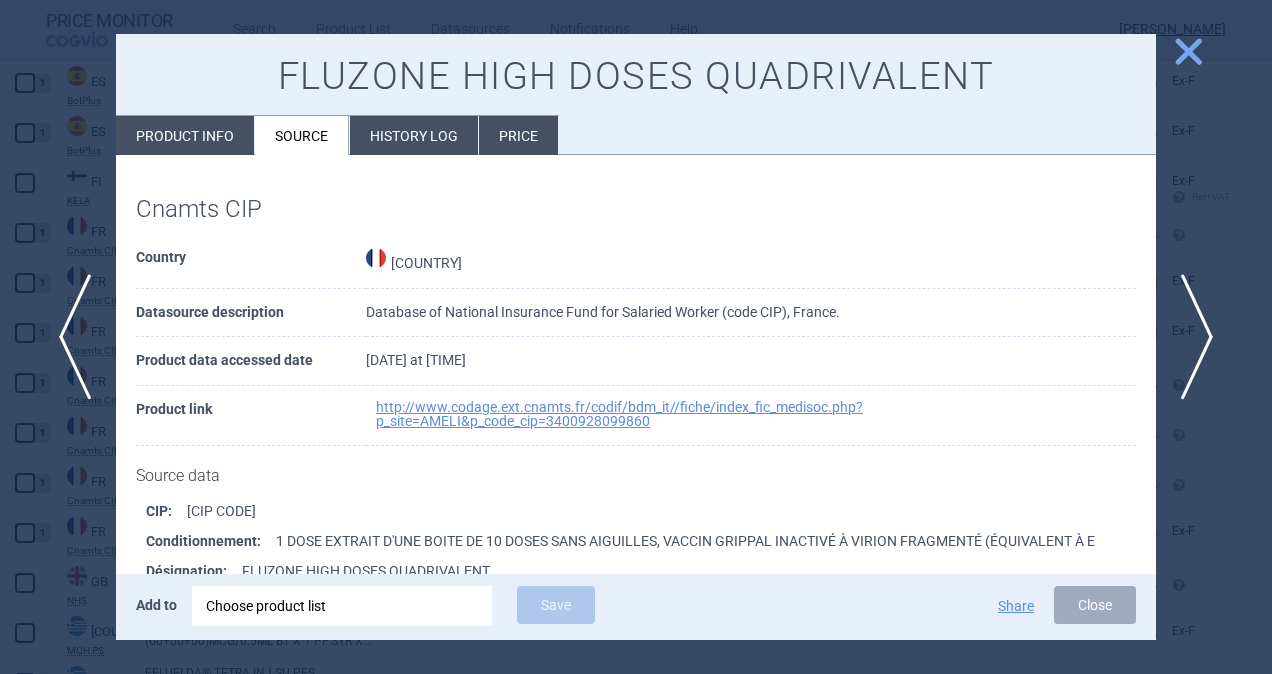 click on "History log" at bounding box center [414, 135] 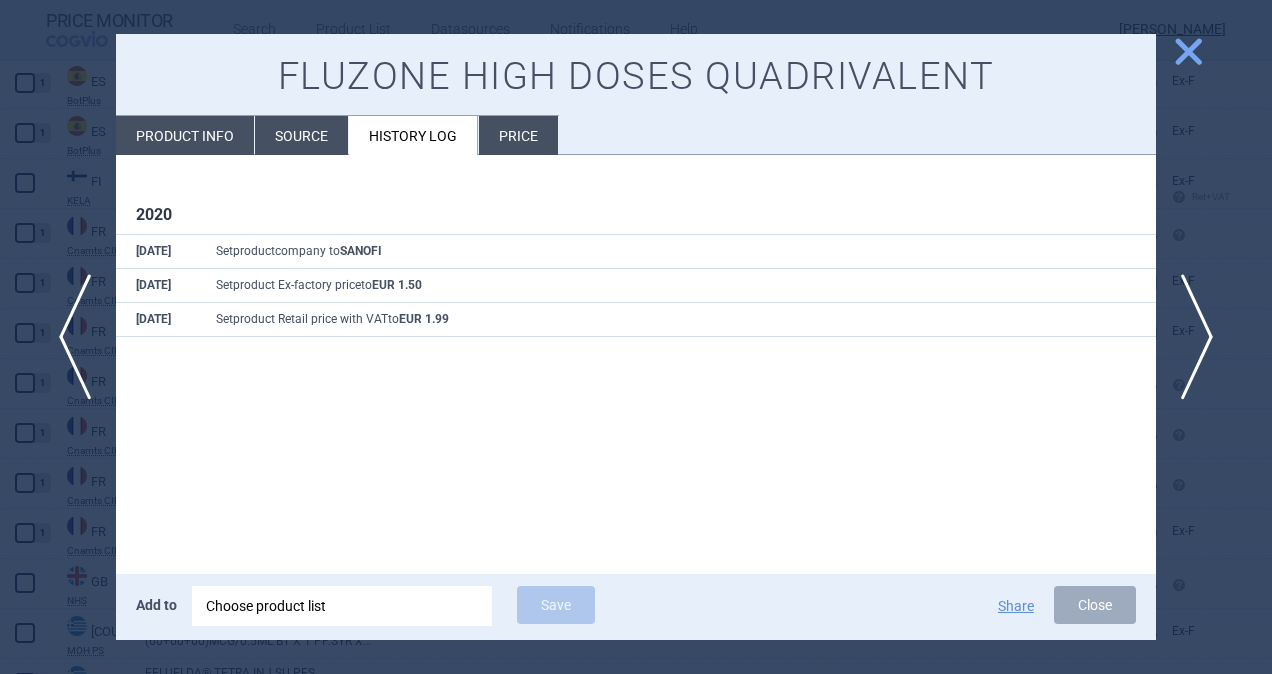 click on "Price" at bounding box center (518, 135) 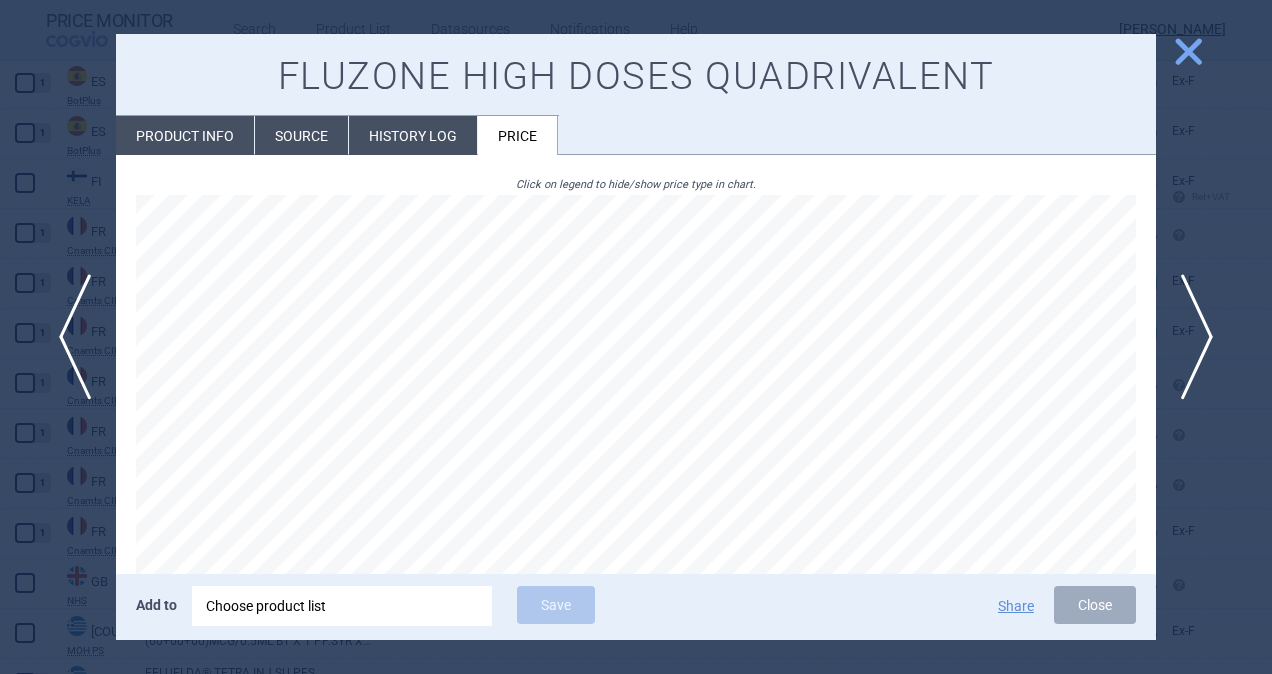 click on "History log" at bounding box center [413, 135] 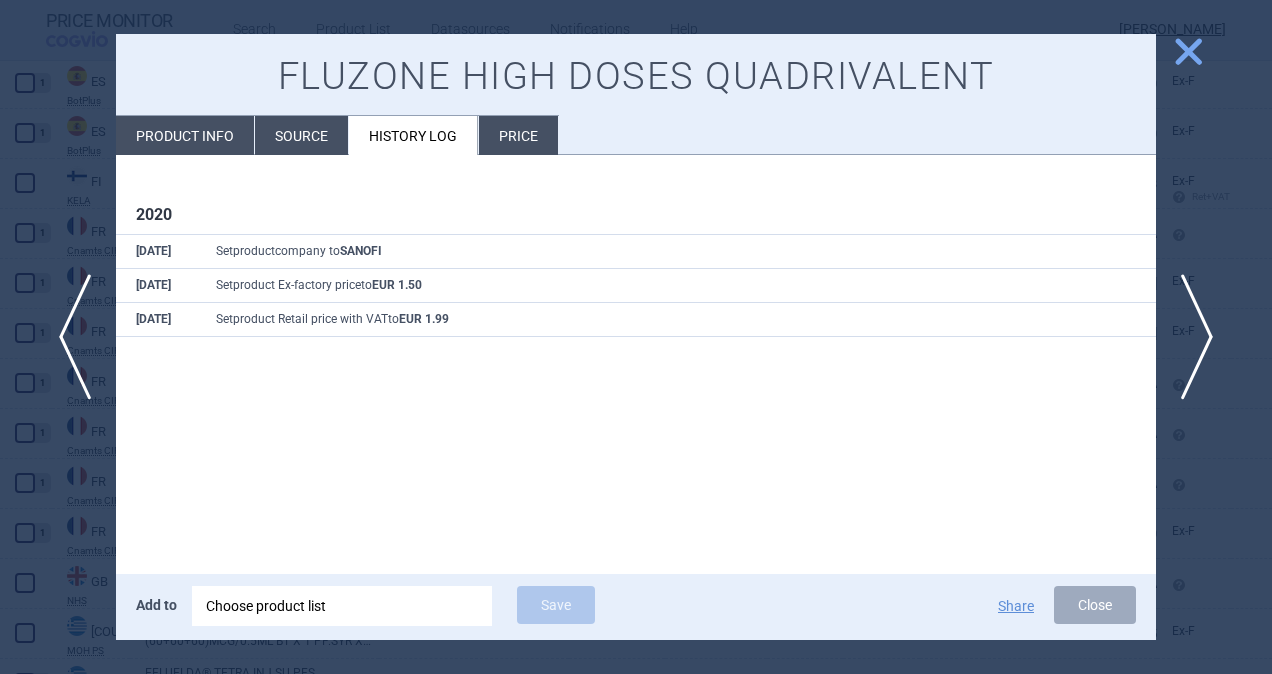 click on "Source" at bounding box center (301, 135) 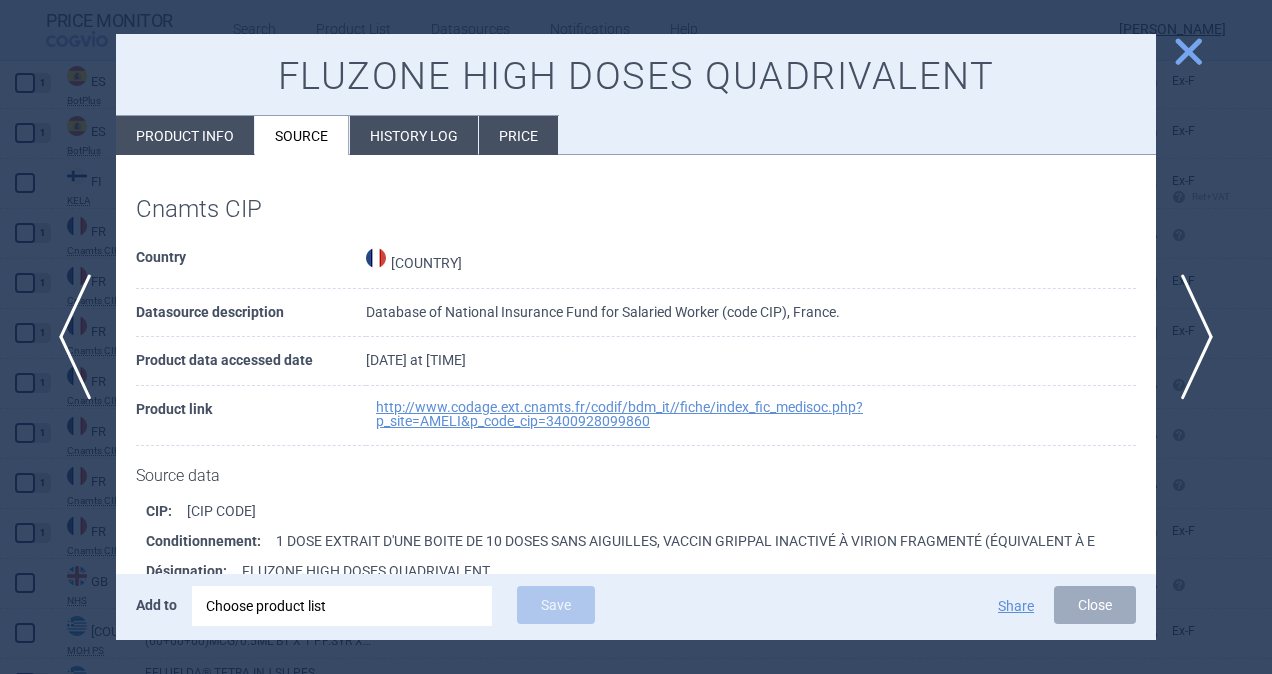 click on "Product info" at bounding box center (185, 135) 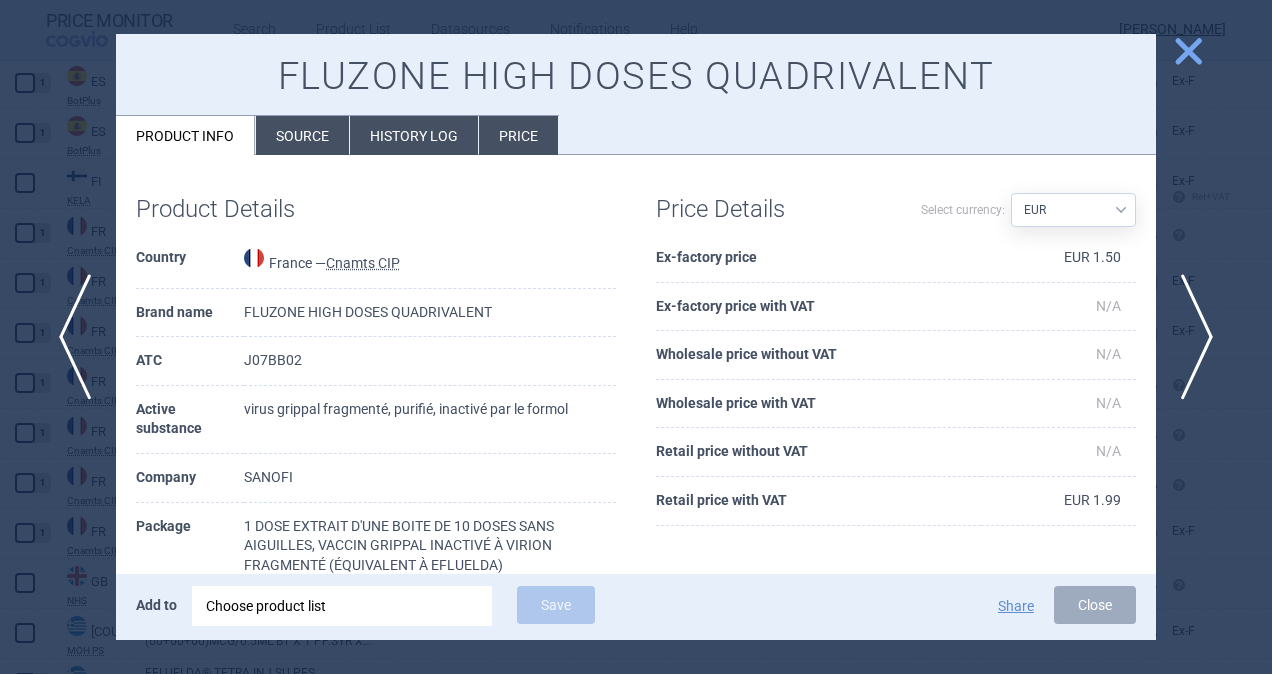 click on "close" at bounding box center [1188, 51] 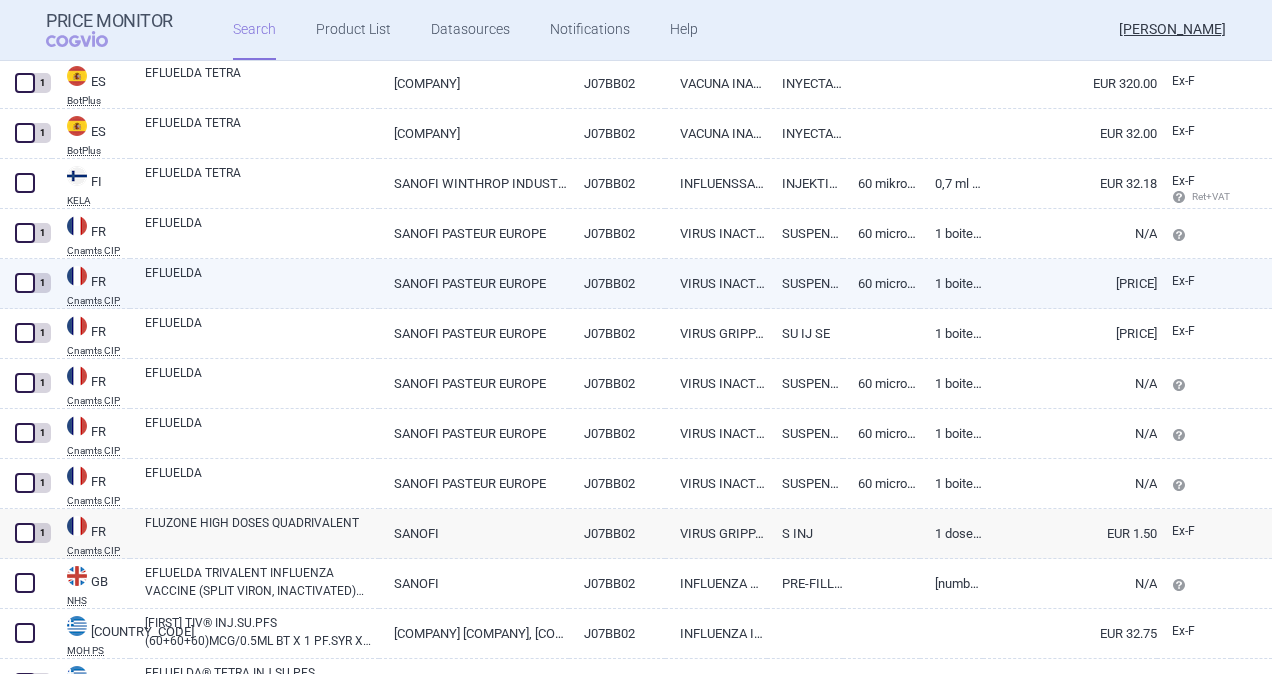 click on "EUR [PRICE]" at bounding box center (1070, 283) 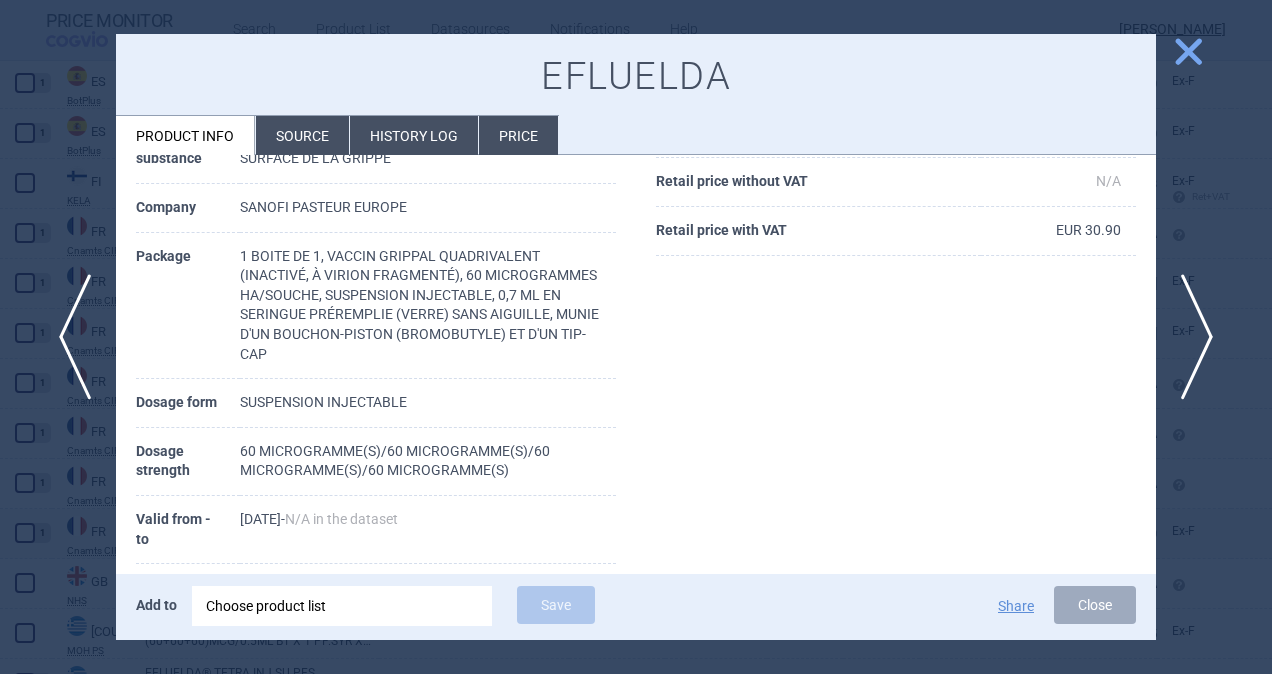 scroll, scrollTop: 200, scrollLeft: 0, axis: vertical 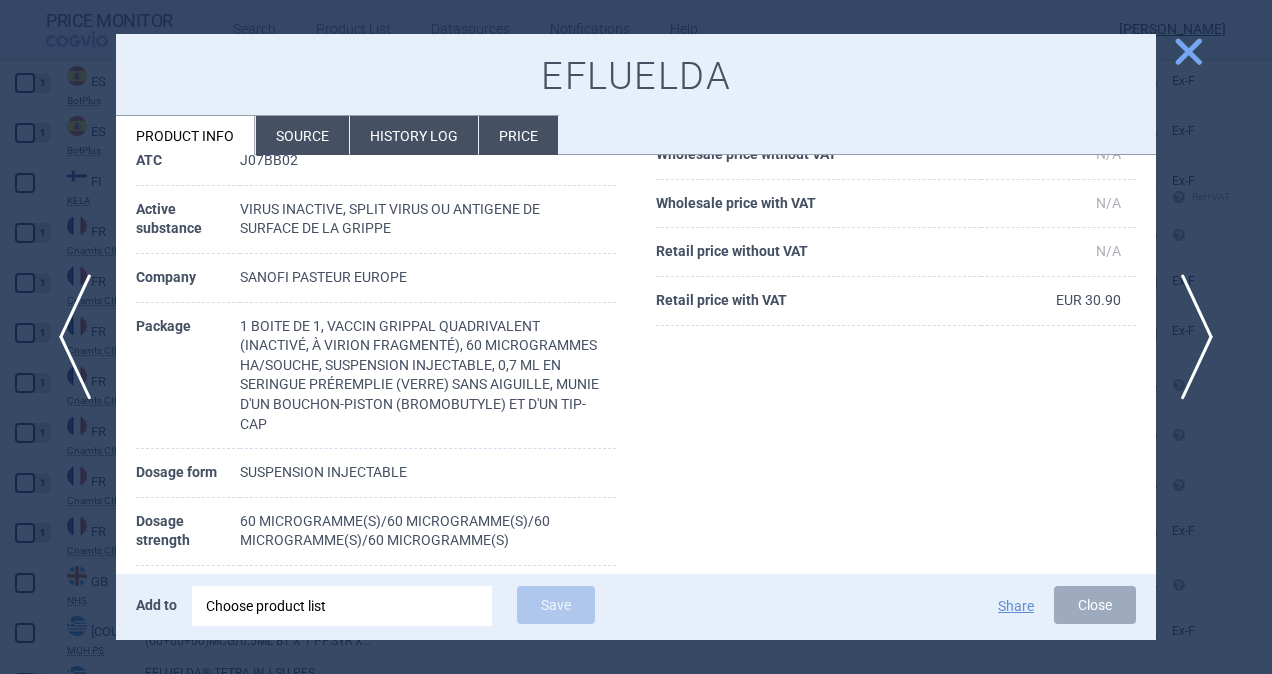 click on "Source" at bounding box center (302, 135) 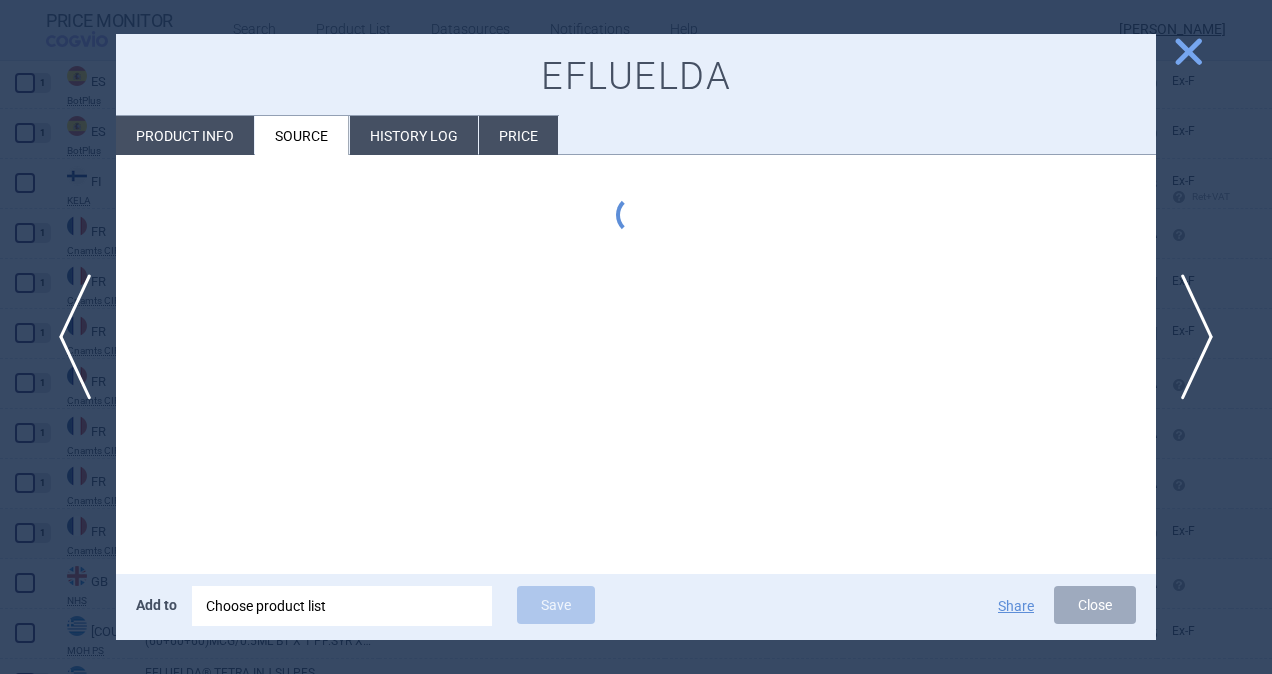 scroll, scrollTop: 0, scrollLeft: 0, axis: both 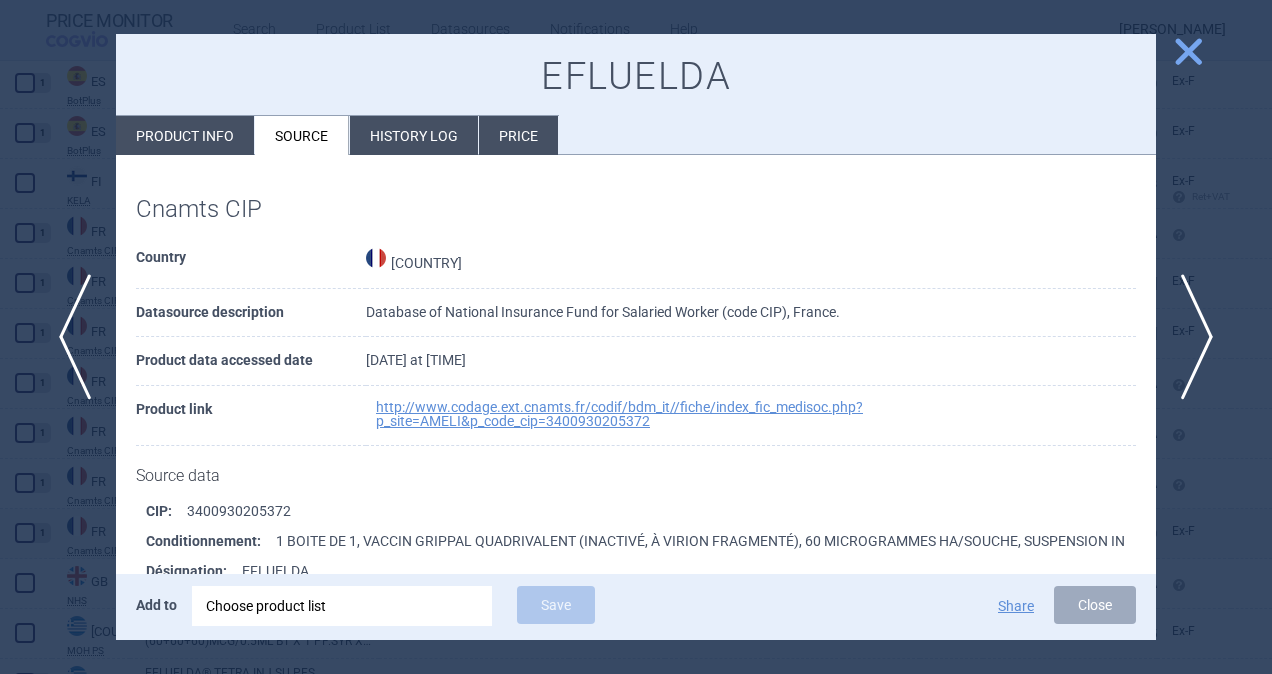 click on "close" at bounding box center (1188, 51) 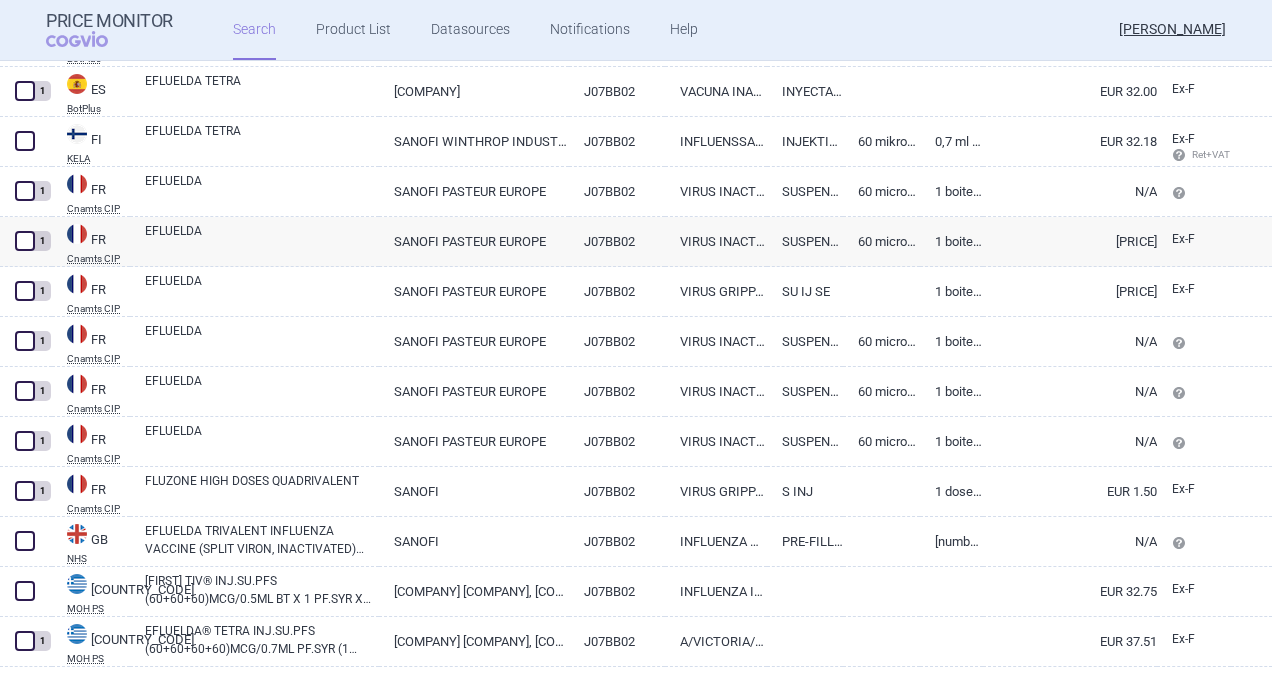 scroll, scrollTop: 1906, scrollLeft: 0, axis: vertical 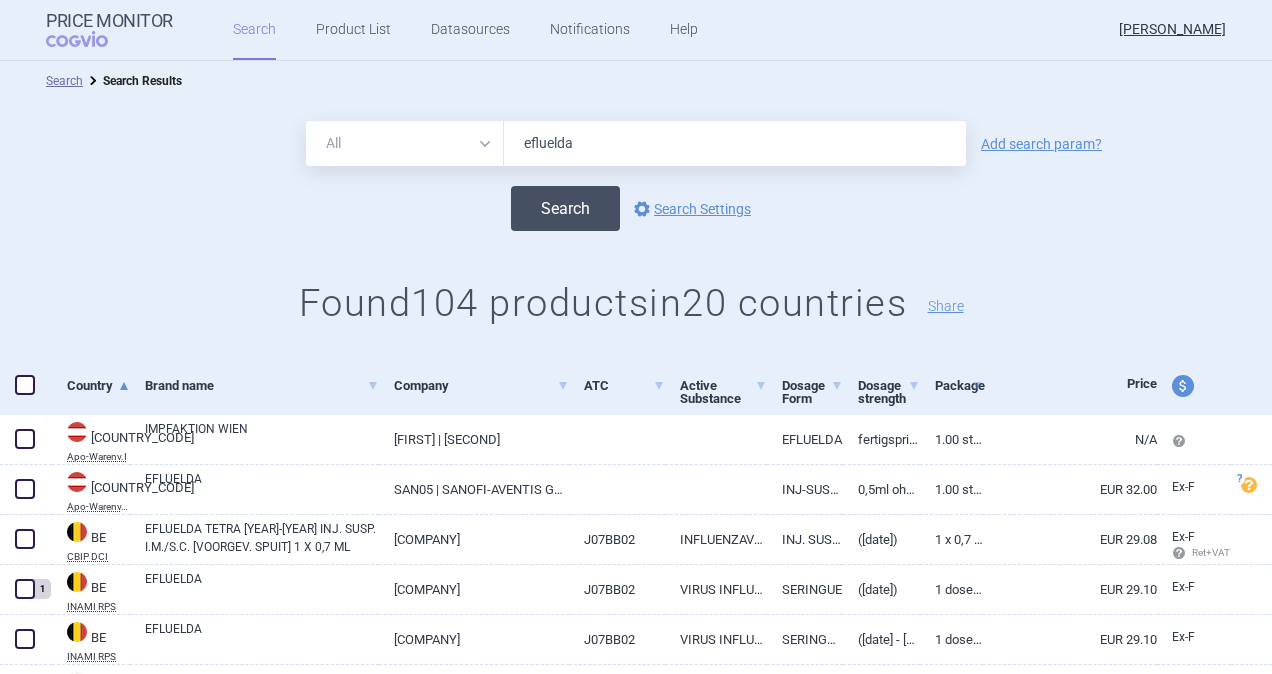 click on "Search" at bounding box center (565, 208) 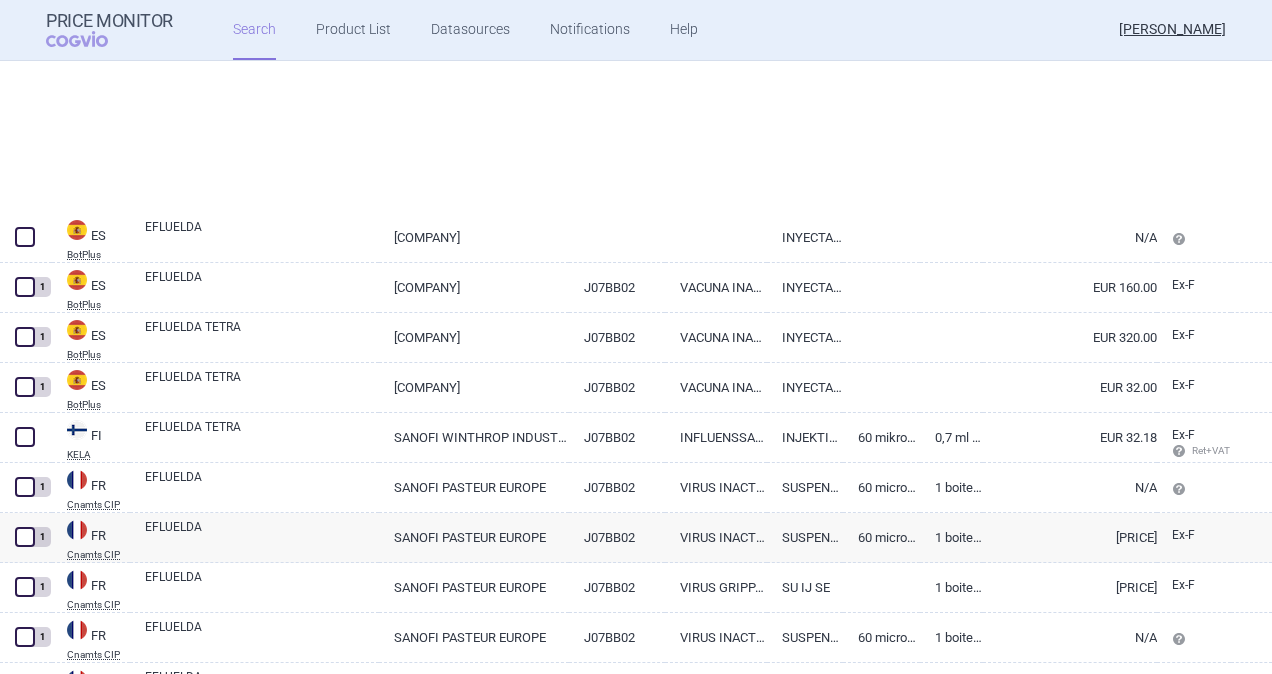 scroll, scrollTop: 1900, scrollLeft: 0, axis: vertical 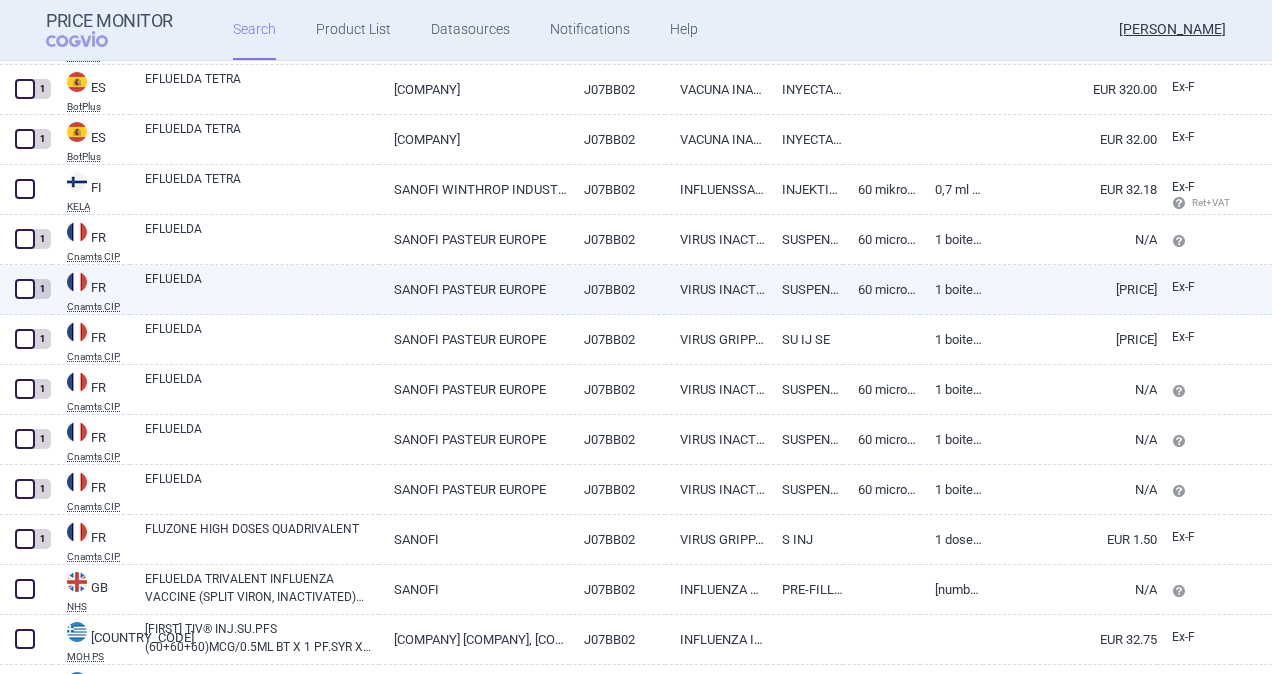 click on "SANOFI PASTEUR EUROPE" at bounding box center (474, 289) 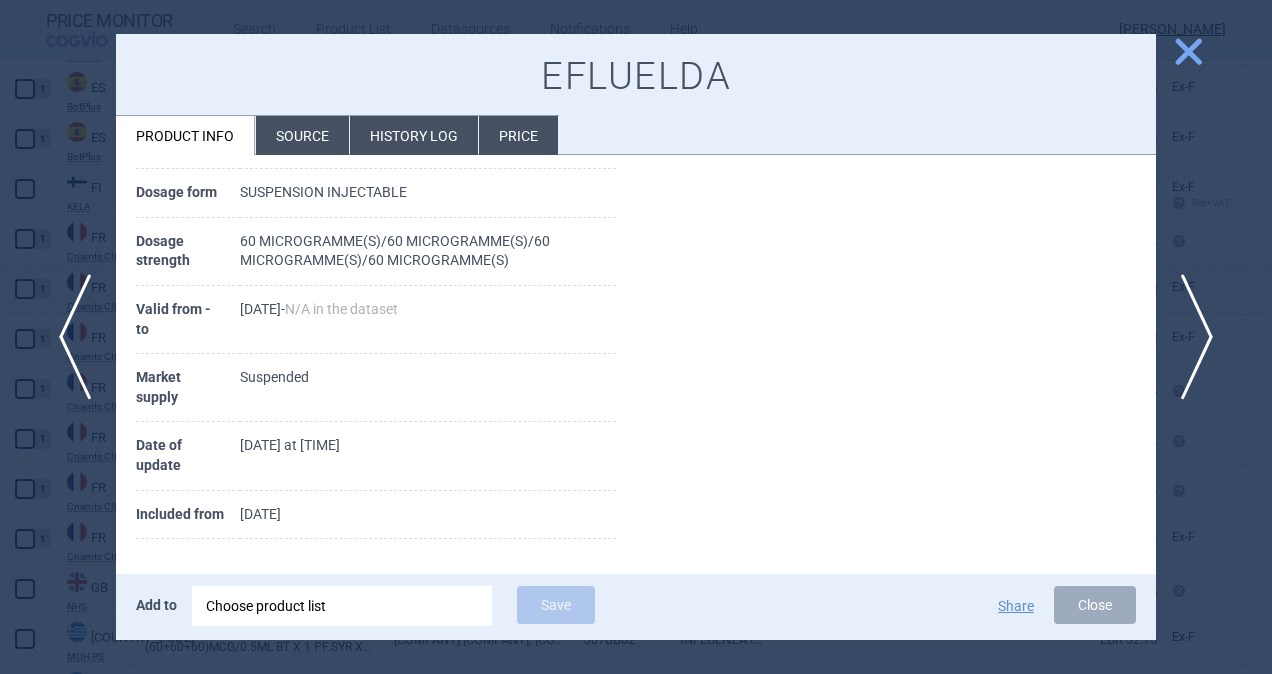 scroll, scrollTop: 0, scrollLeft: 0, axis: both 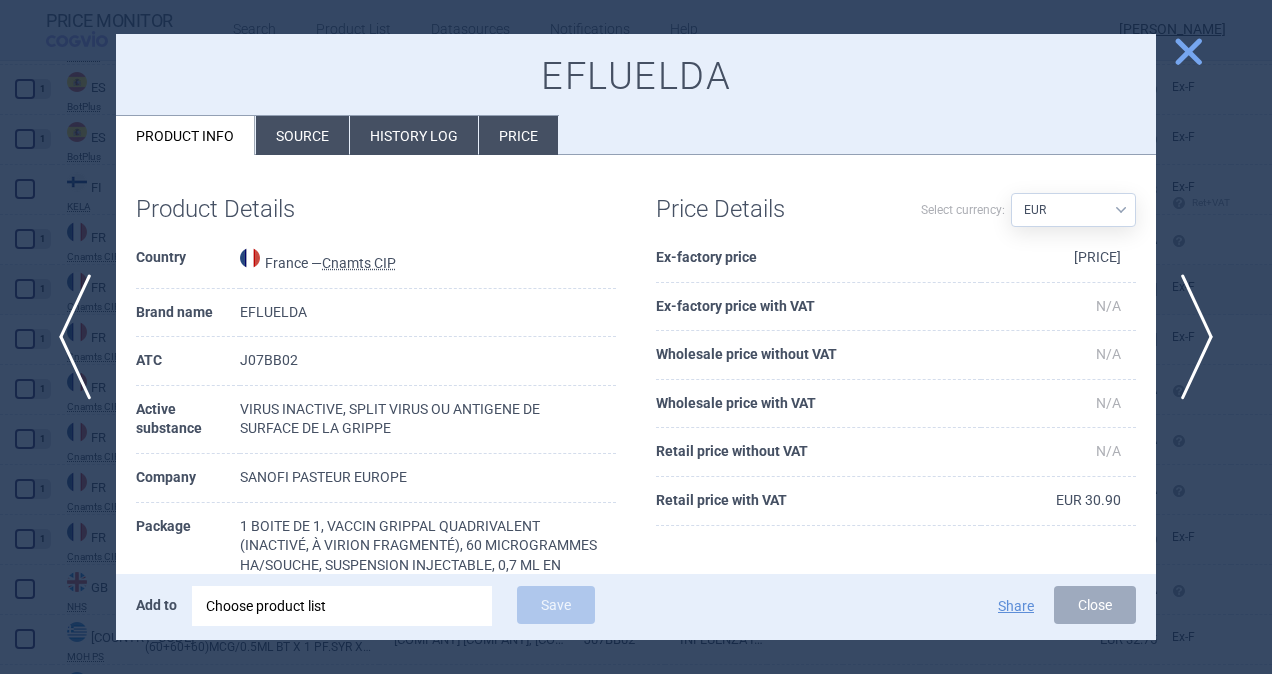 click on "Source" at bounding box center [302, 135] 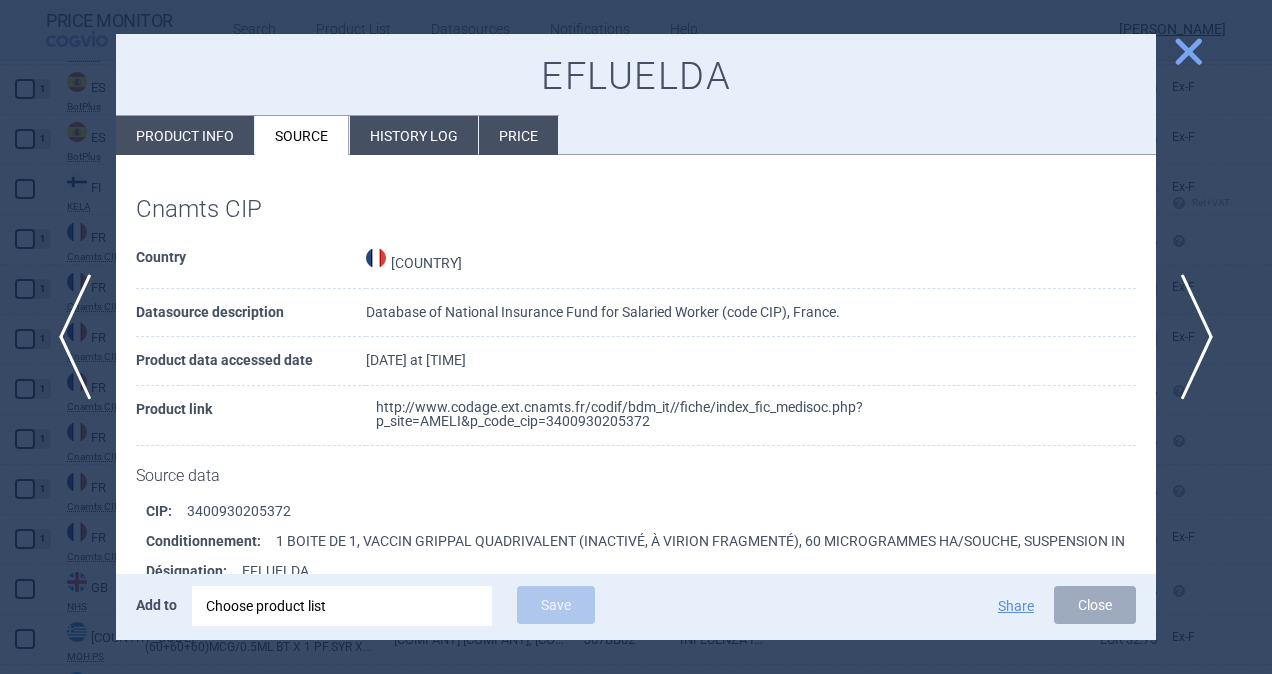 click on "http://www.codage.ext.cnamts.fr/codif/bdm_it//fiche/index_fic_medisoc.php?p_site=AMELI&p_code_cip=3400930205372" at bounding box center (743, 414) 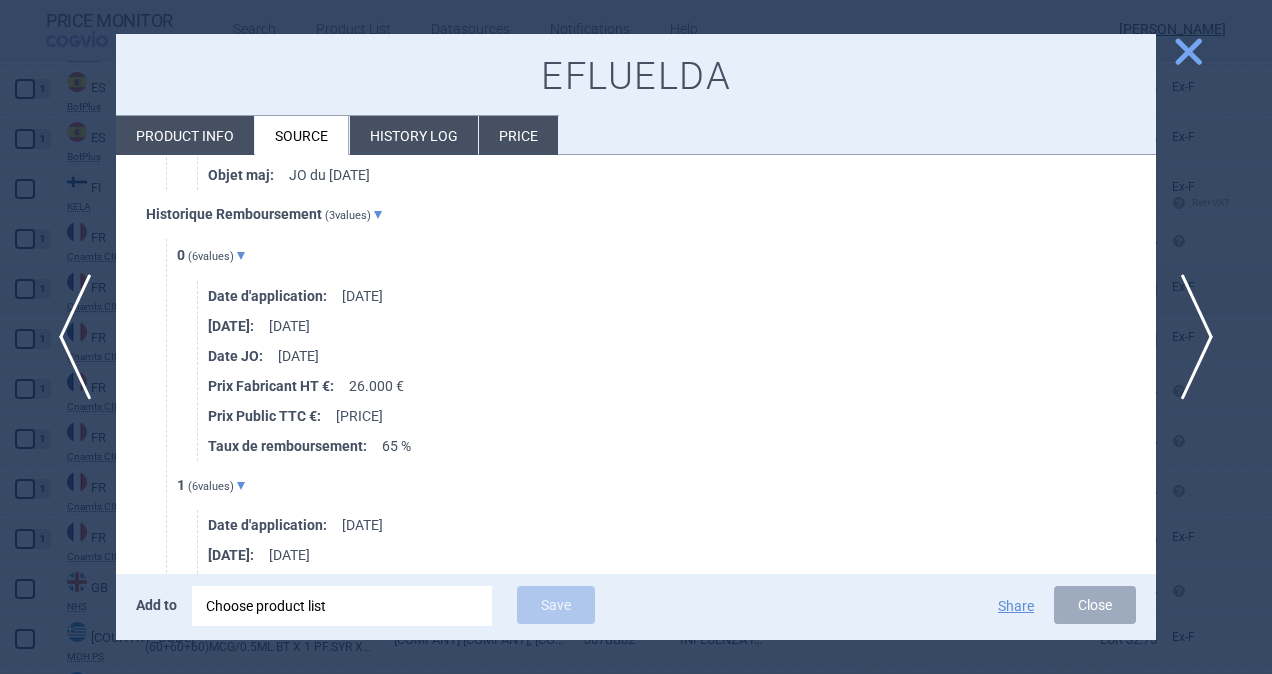 scroll, scrollTop: 1600, scrollLeft: 0, axis: vertical 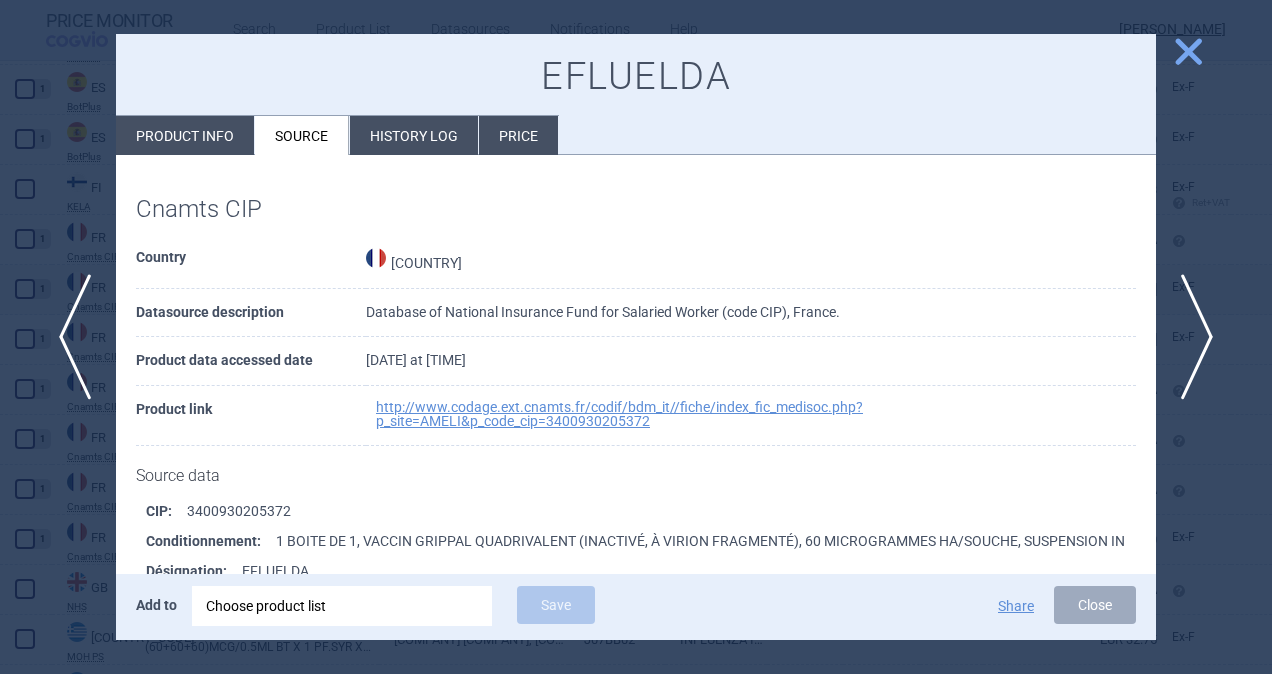 click on "Product info" at bounding box center [185, 135] 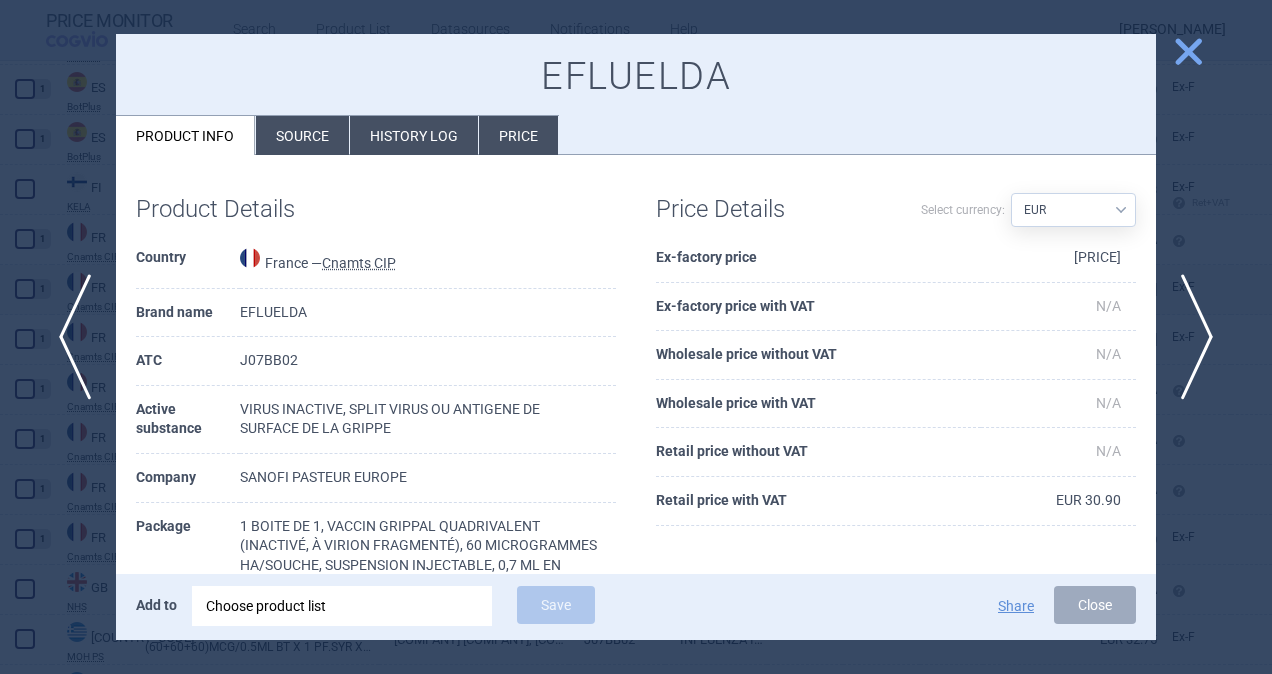click on "close" at bounding box center [1188, 51] 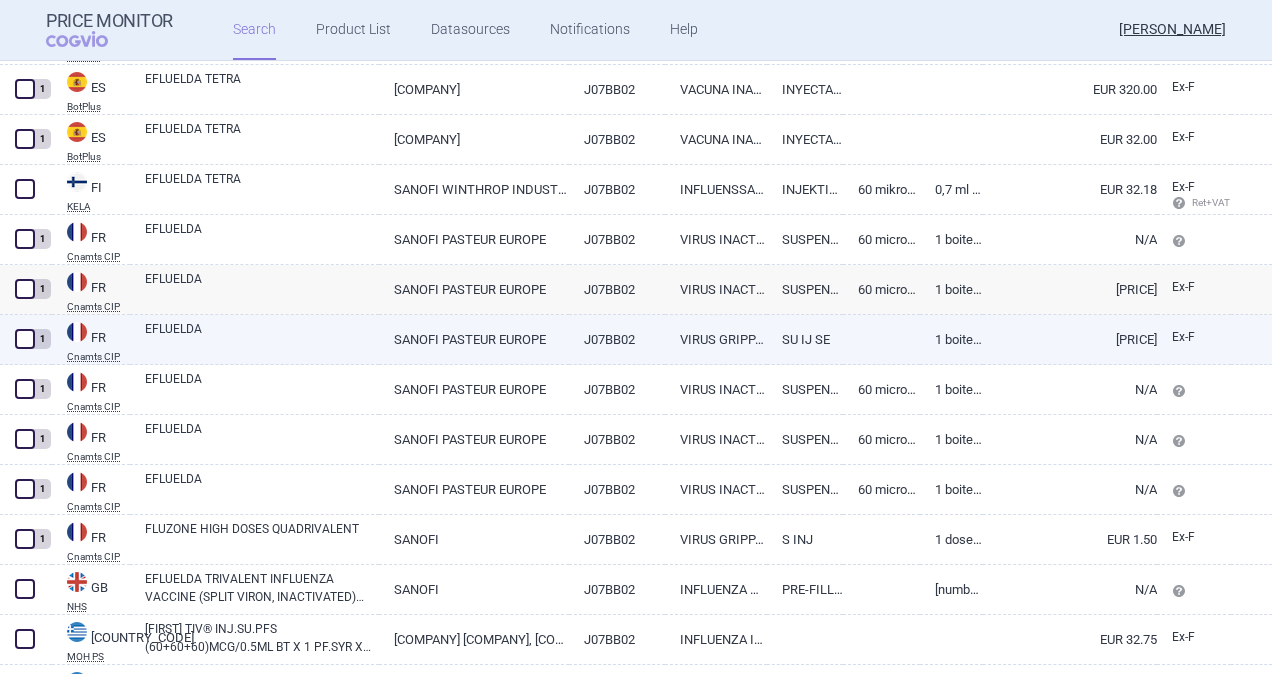 click on "EUR [PRICE]" at bounding box center (1070, 339) 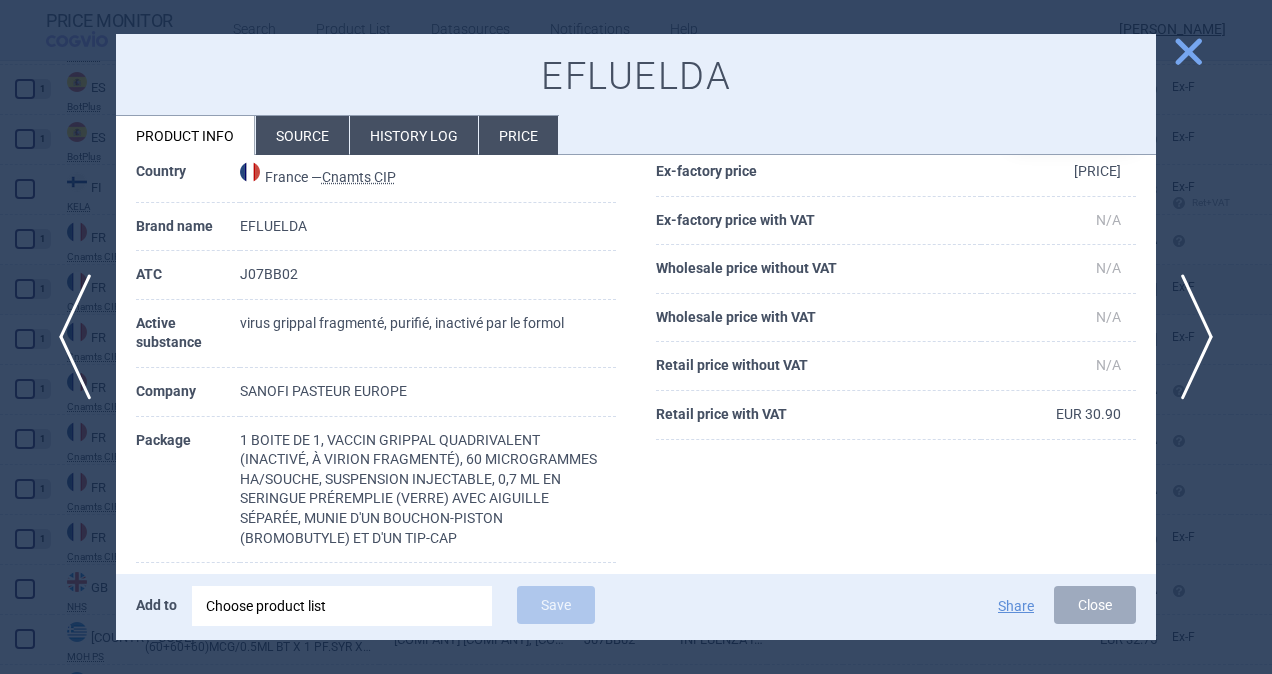 scroll, scrollTop: 0, scrollLeft: 0, axis: both 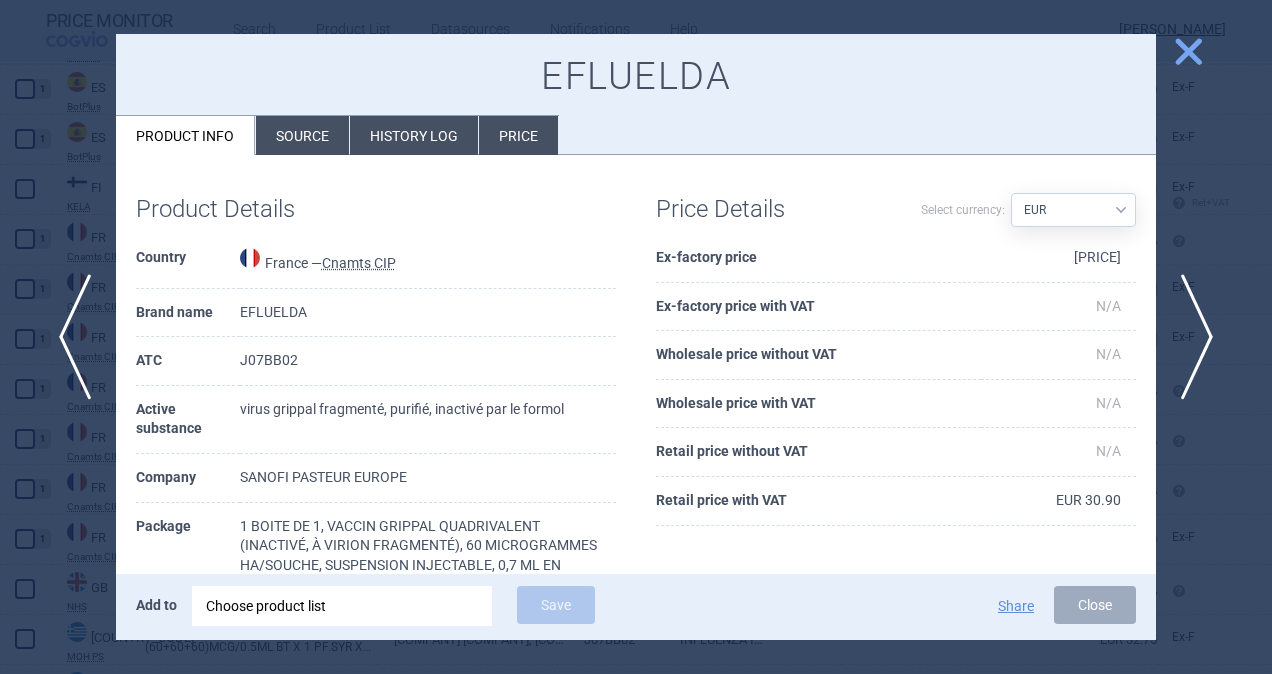 click on "Source" at bounding box center (302, 135) 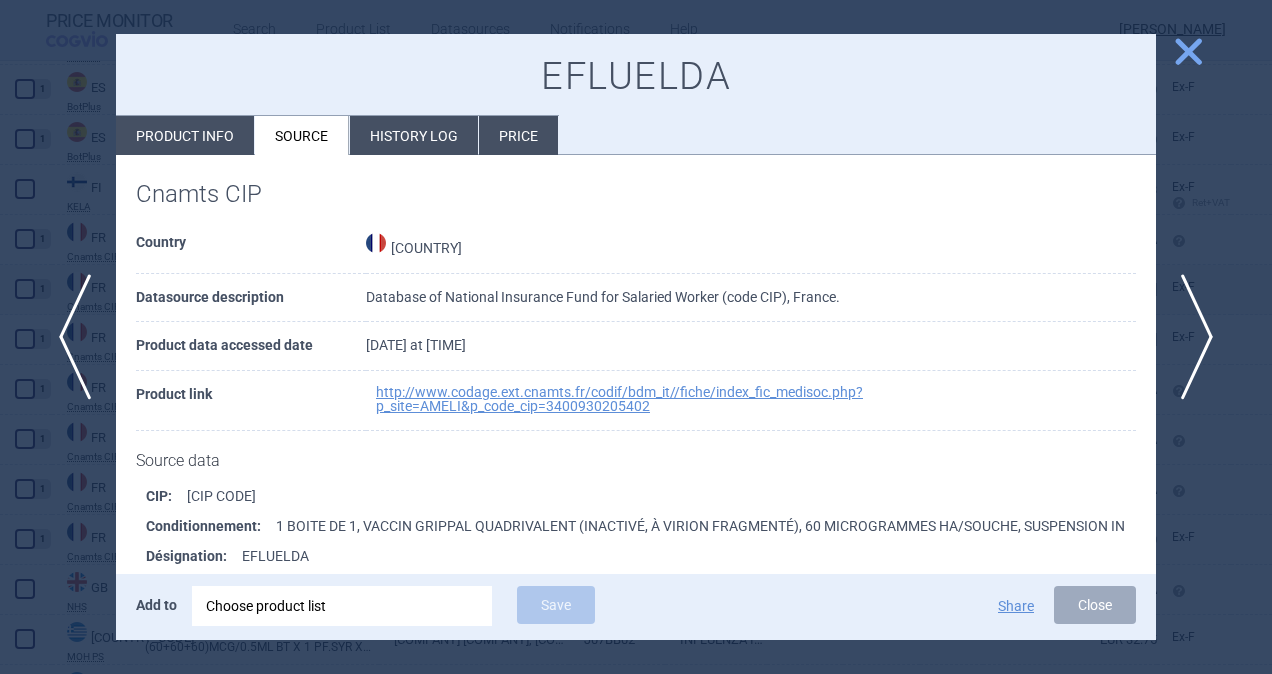 scroll, scrollTop: 0, scrollLeft: 0, axis: both 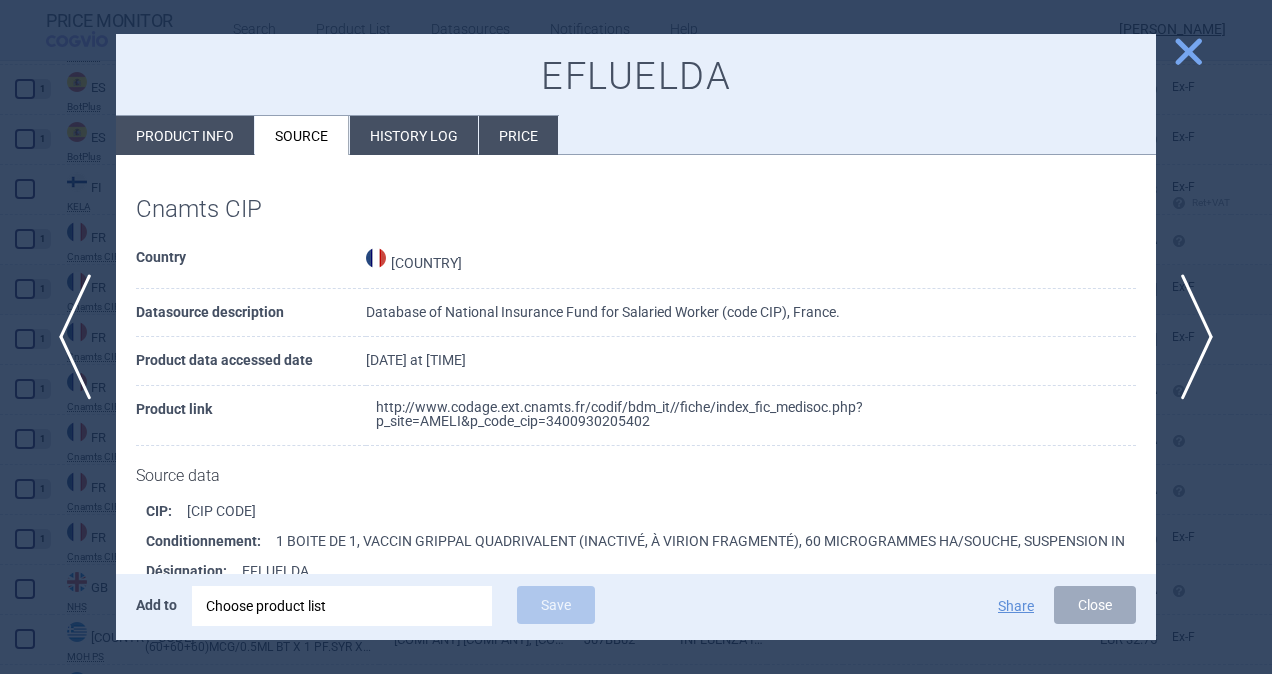 click on "http://www.codage.ext.cnamts.fr/codif/bdm_it//fiche/index_fic_medisoc.php?p_site=AMELI&p_code_cip=3400930205402" at bounding box center [743, 414] 